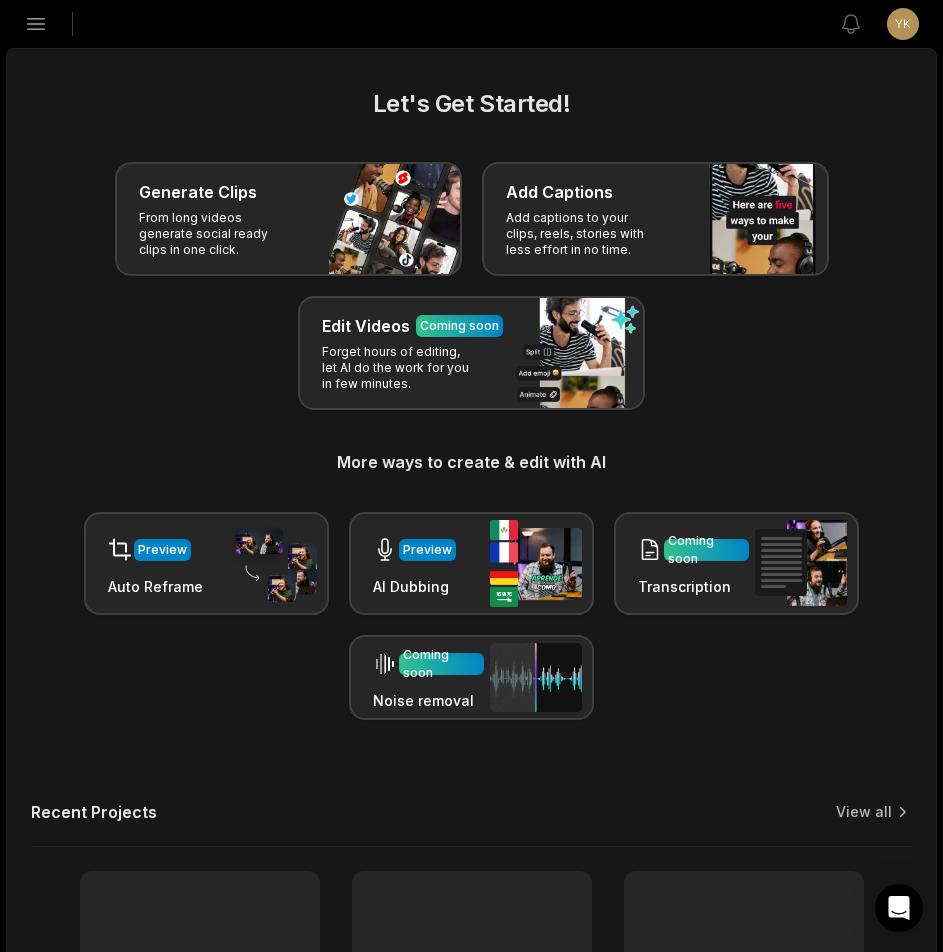 scroll, scrollTop: 0, scrollLeft: 0, axis: both 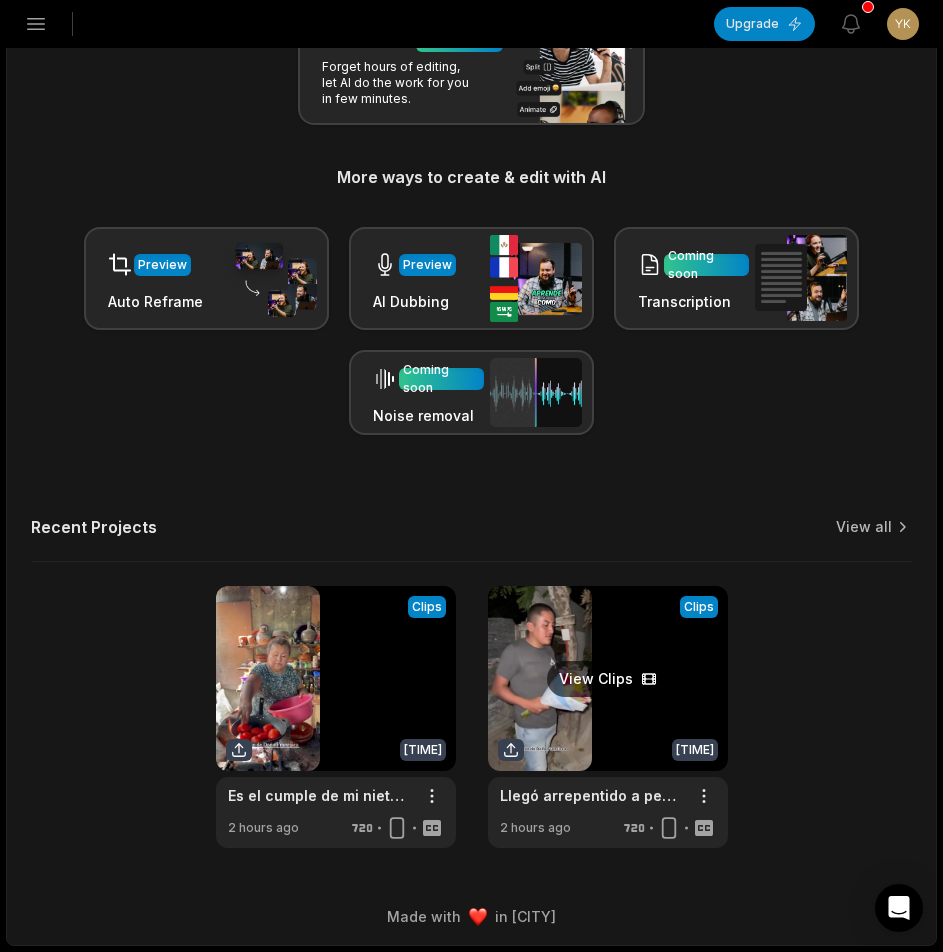 click at bounding box center [608, 717] 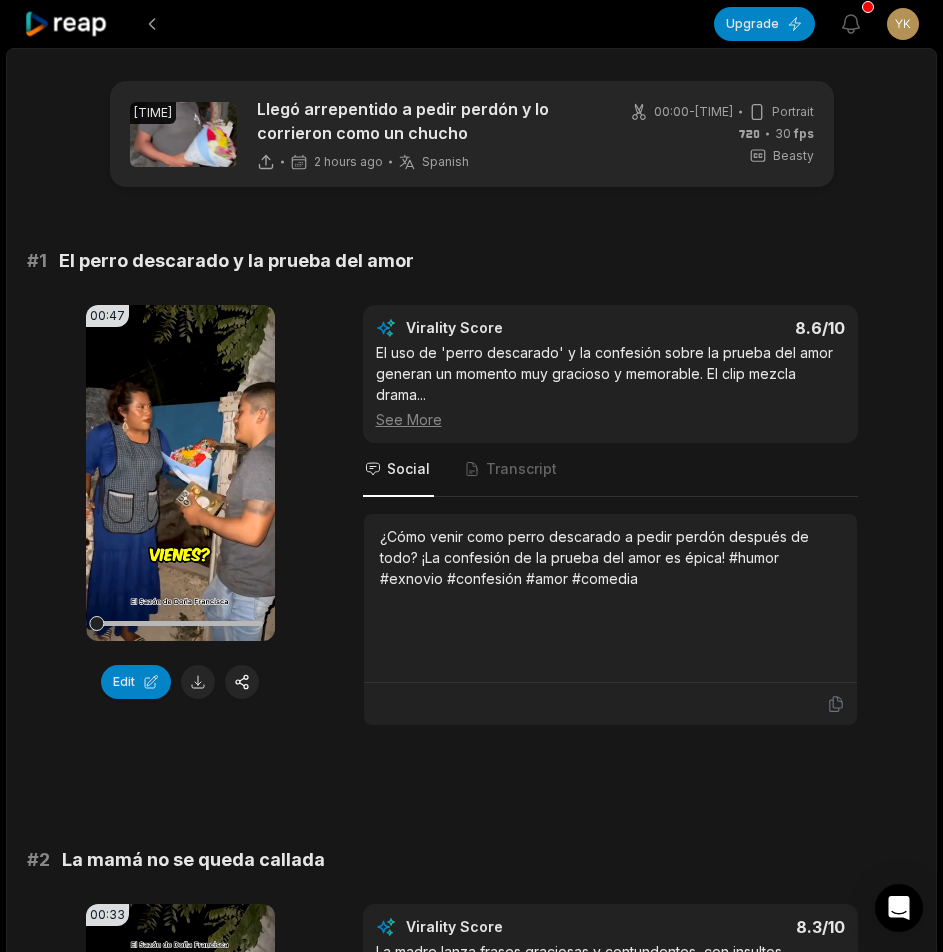 scroll, scrollTop: 200, scrollLeft: 0, axis: vertical 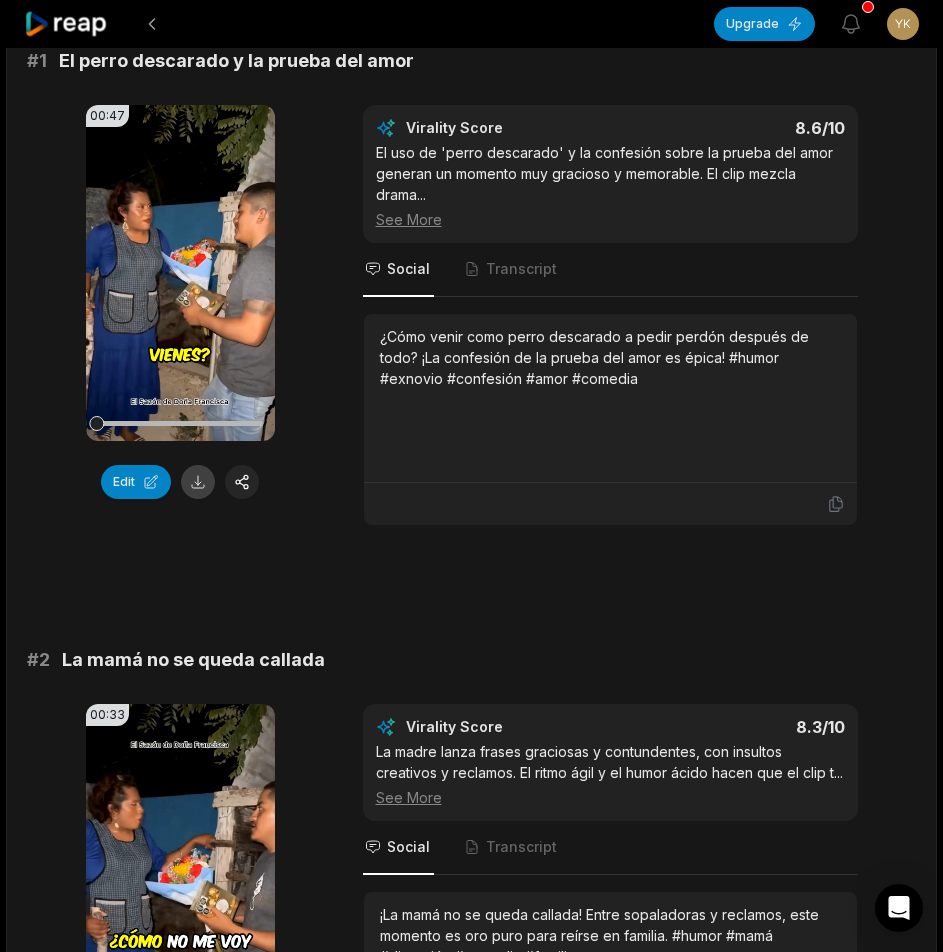 click at bounding box center [198, 482] 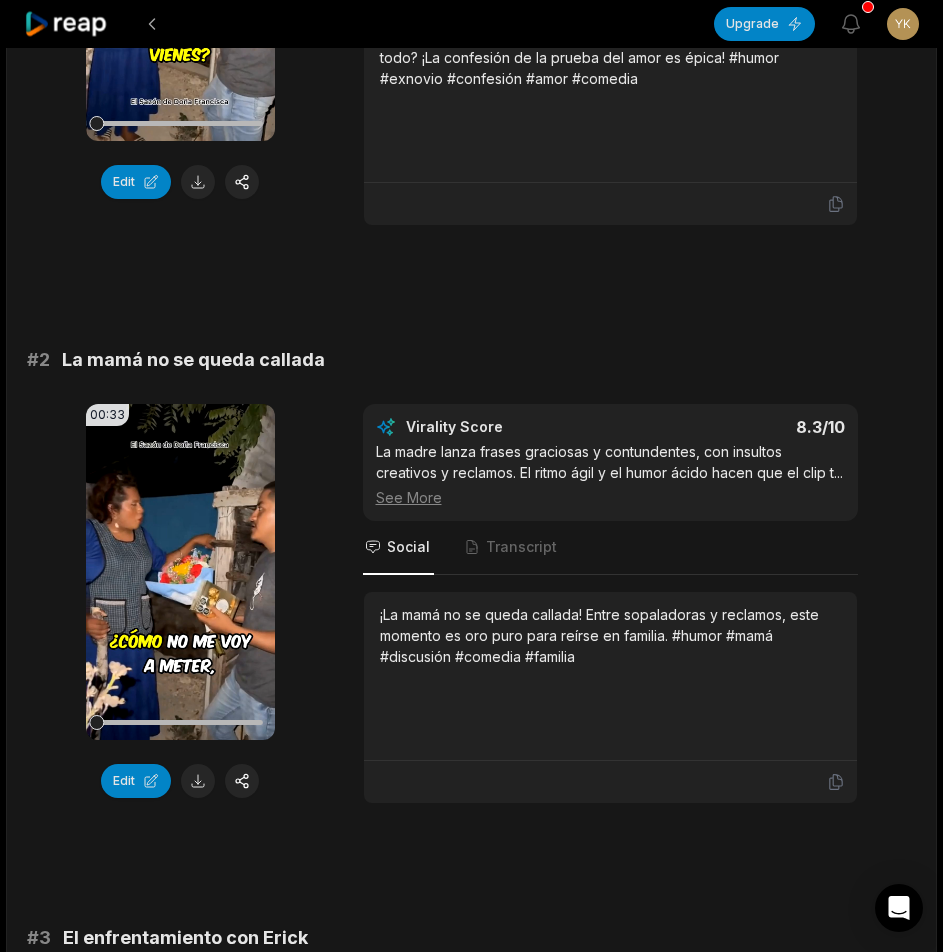 scroll, scrollTop: 800, scrollLeft: 0, axis: vertical 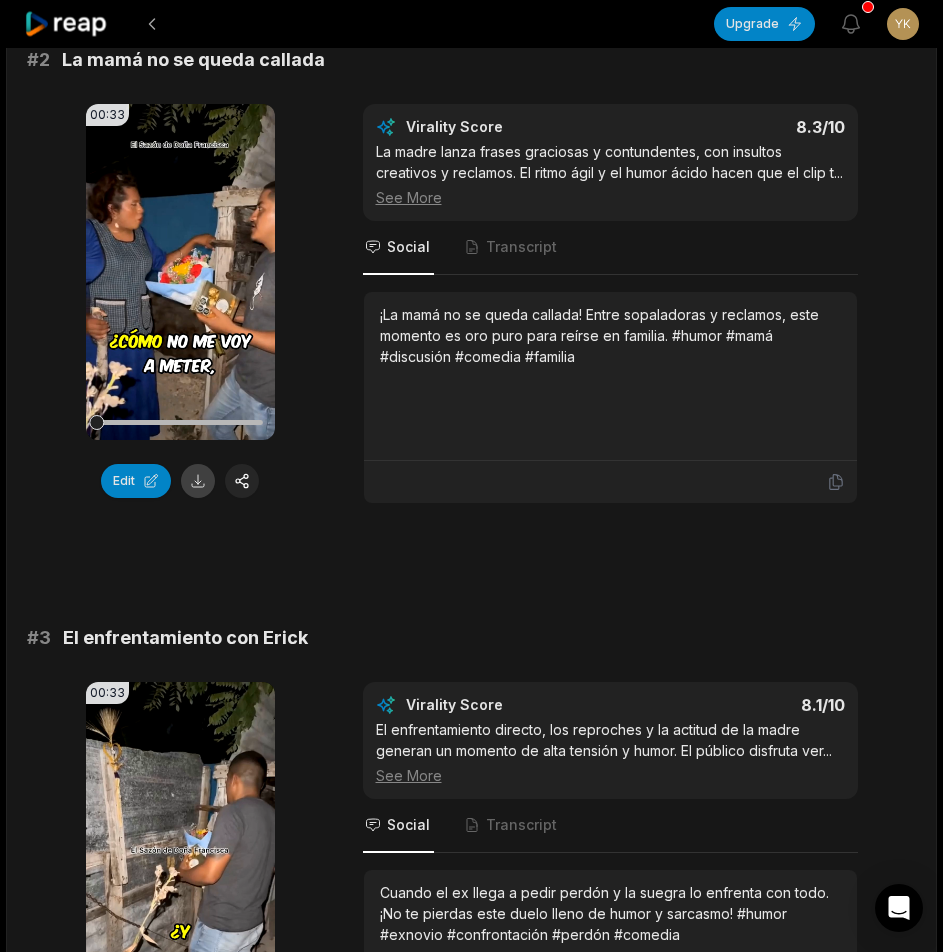click at bounding box center [198, 481] 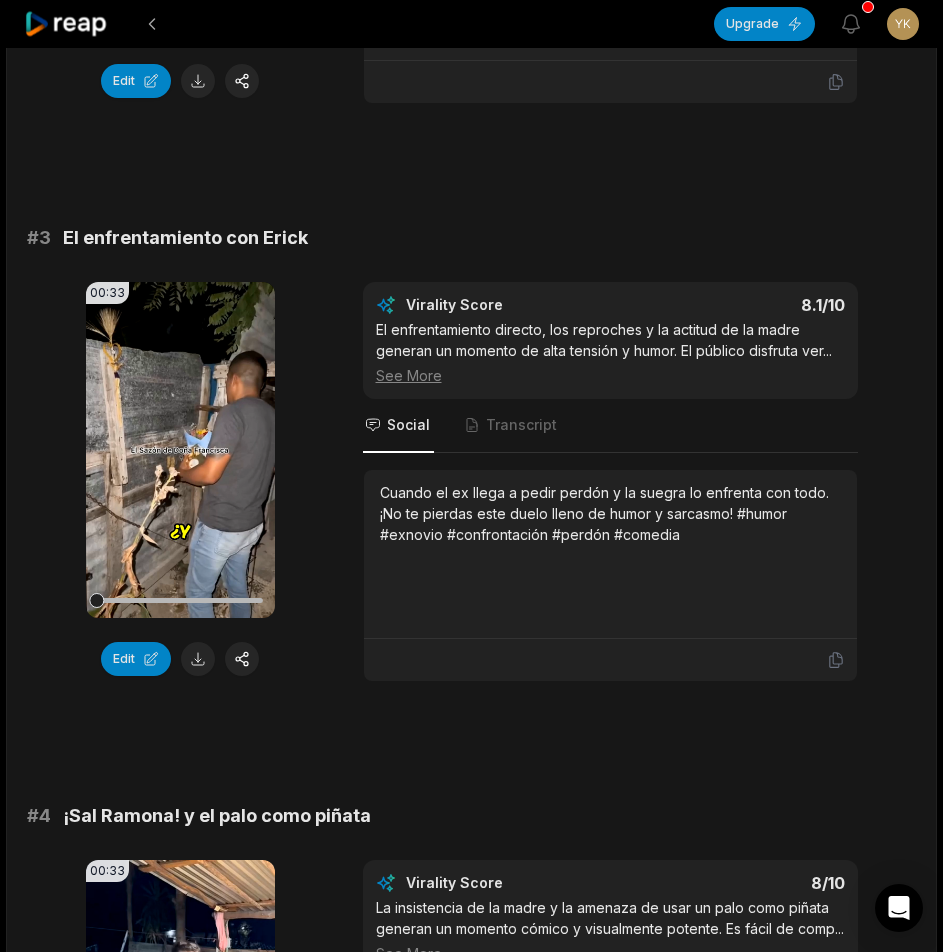 scroll, scrollTop: 1400, scrollLeft: 0, axis: vertical 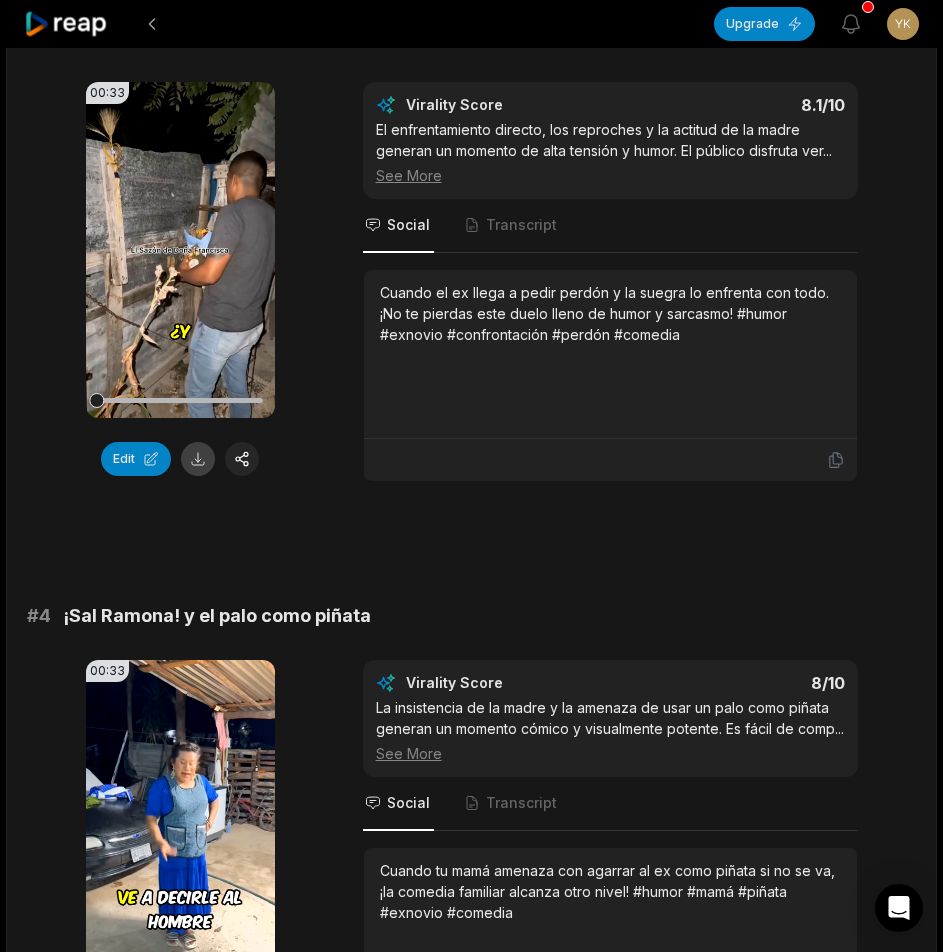 click at bounding box center (198, 459) 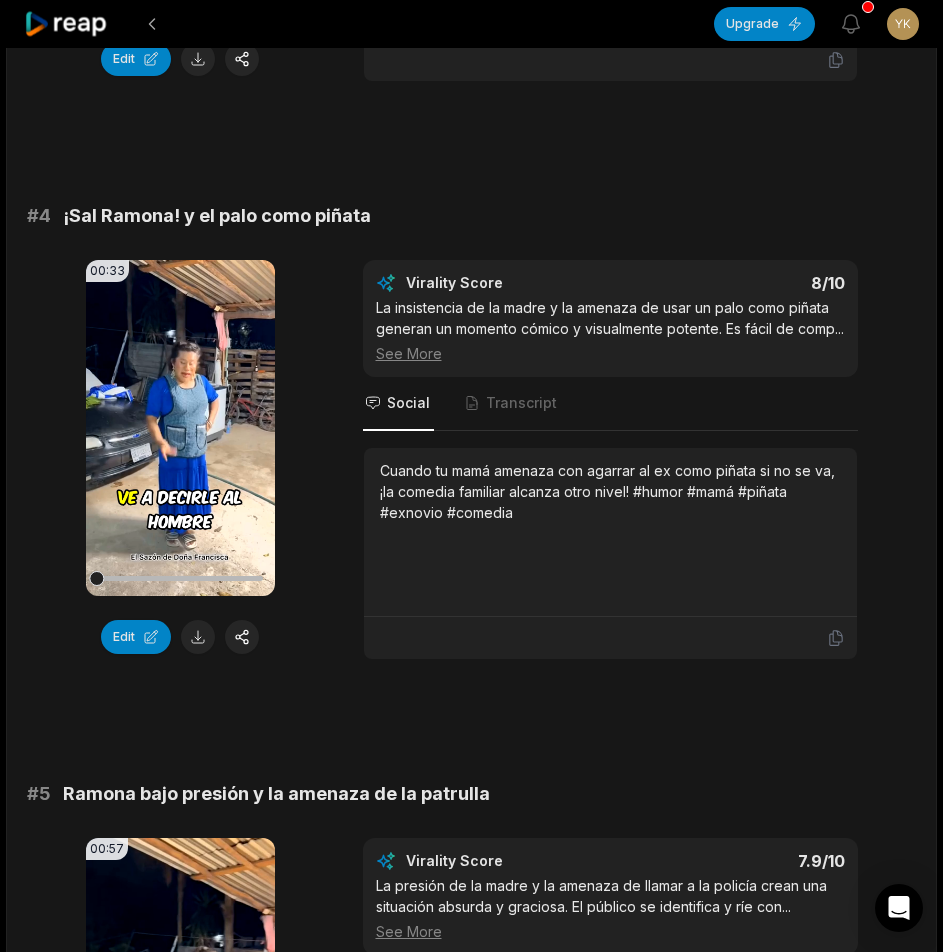 scroll, scrollTop: 2000, scrollLeft: 0, axis: vertical 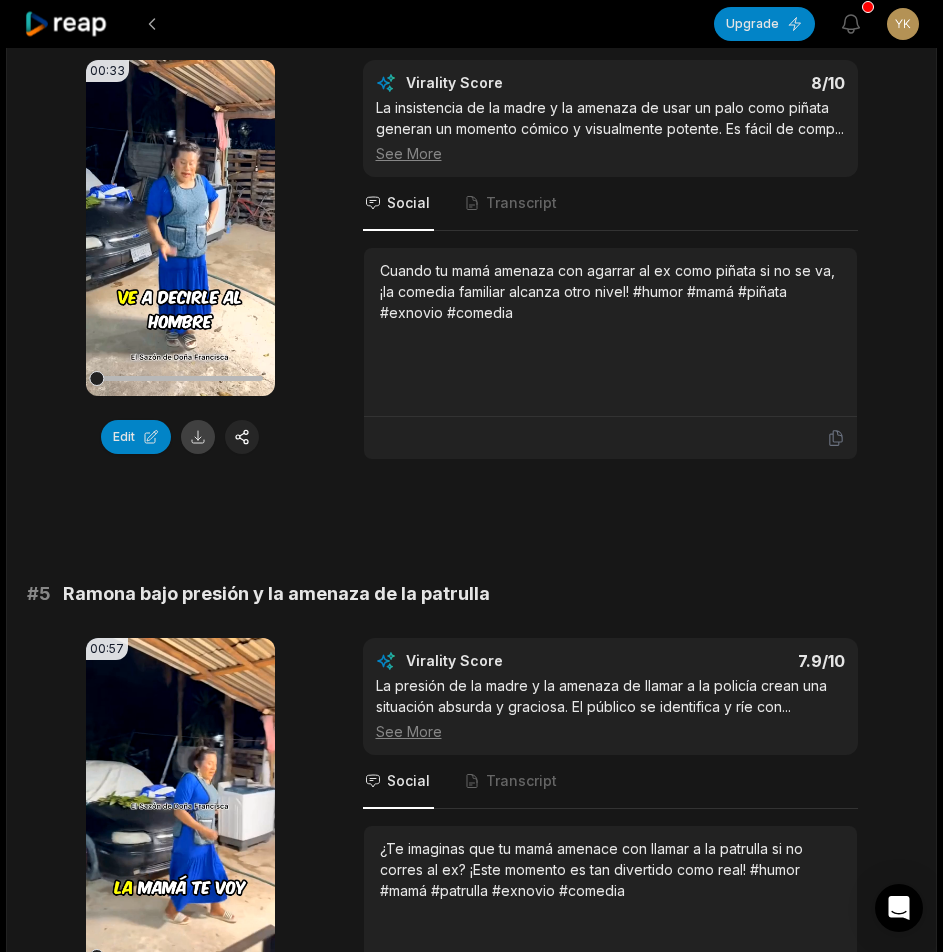 click at bounding box center (198, 437) 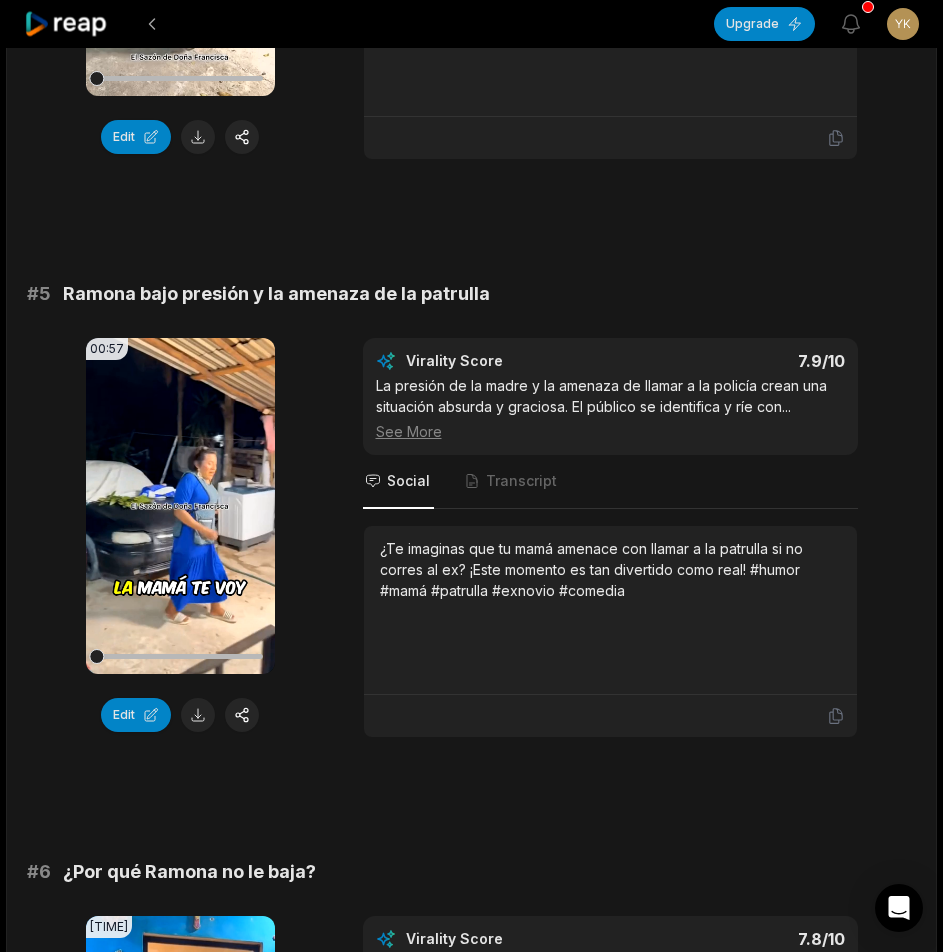 scroll, scrollTop: 2600, scrollLeft: 0, axis: vertical 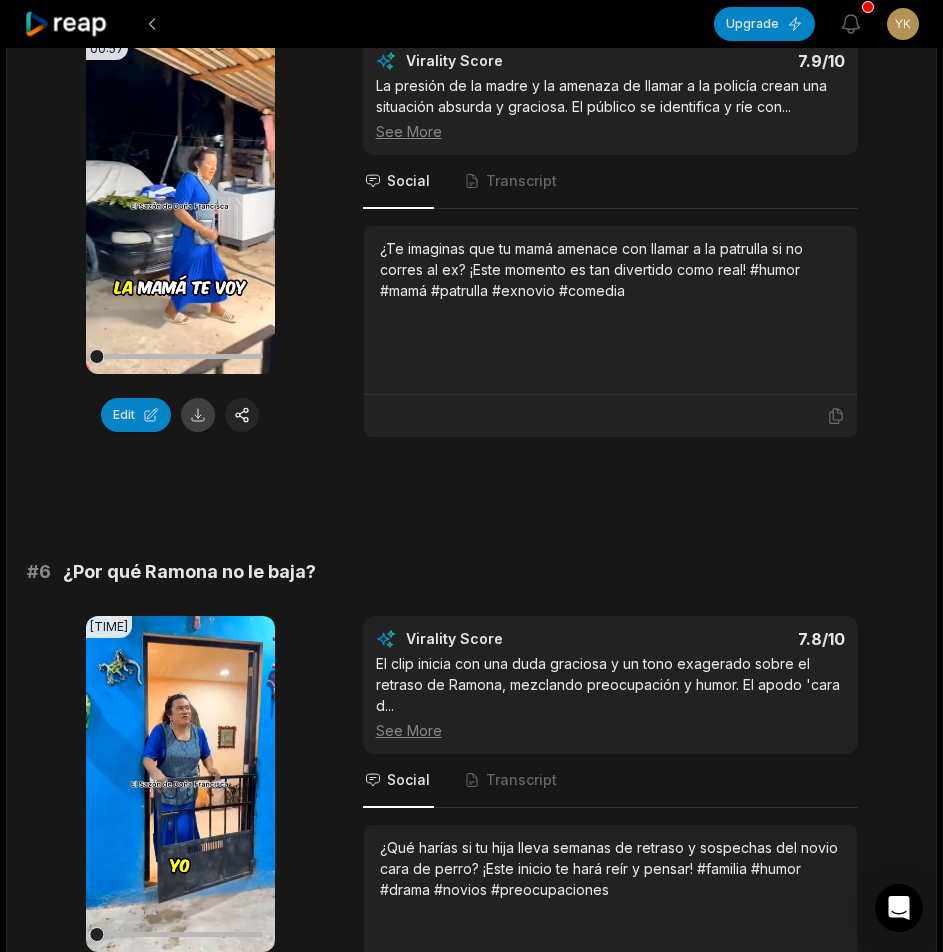 click at bounding box center (198, 415) 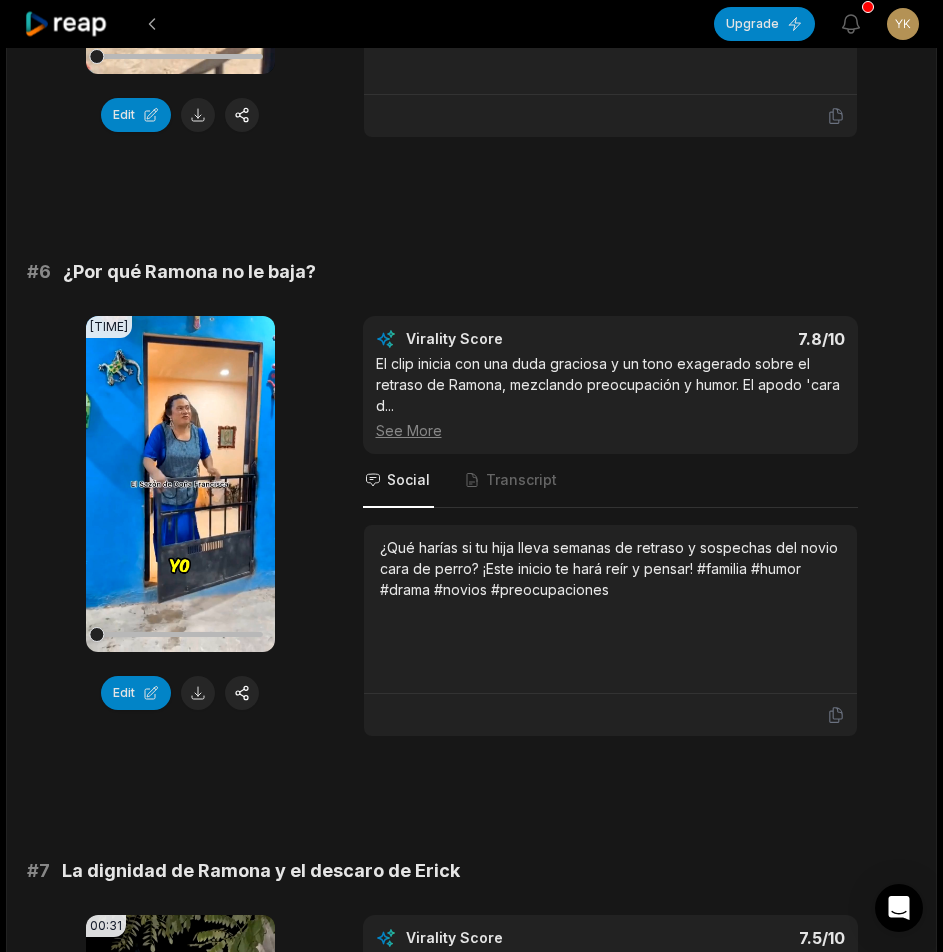 scroll, scrollTop: 3100, scrollLeft: 0, axis: vertical 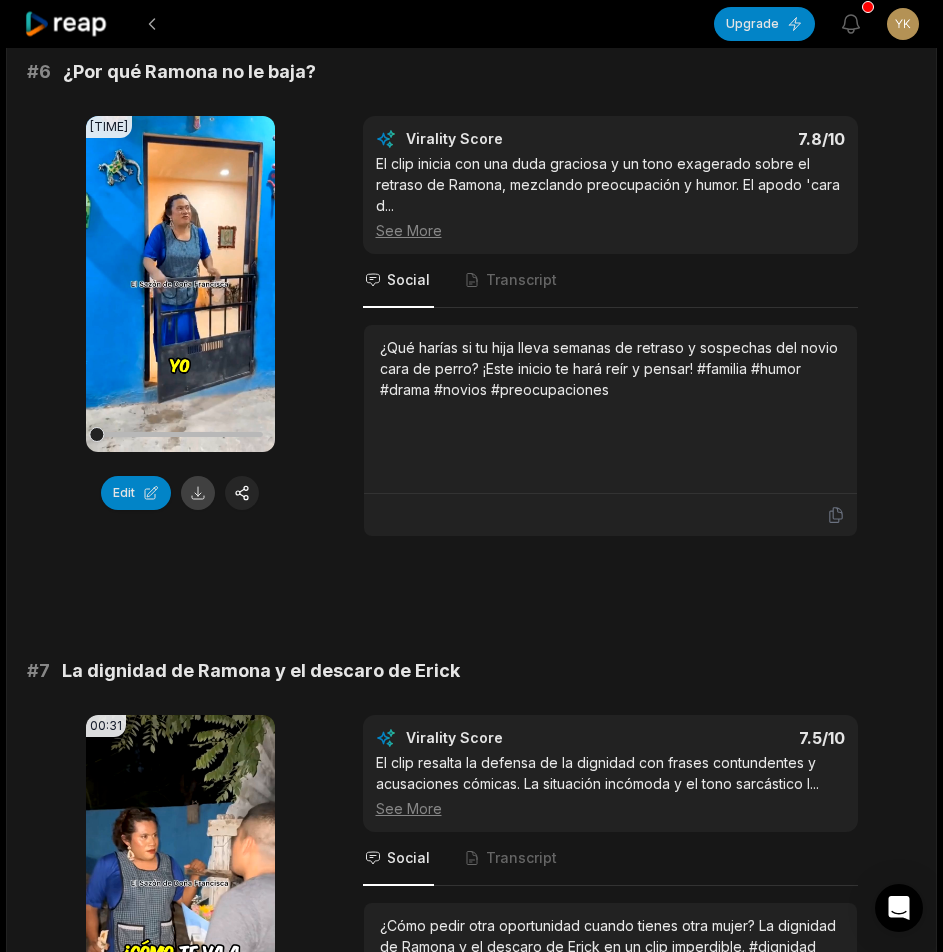 click at bounding box center (198, 493) 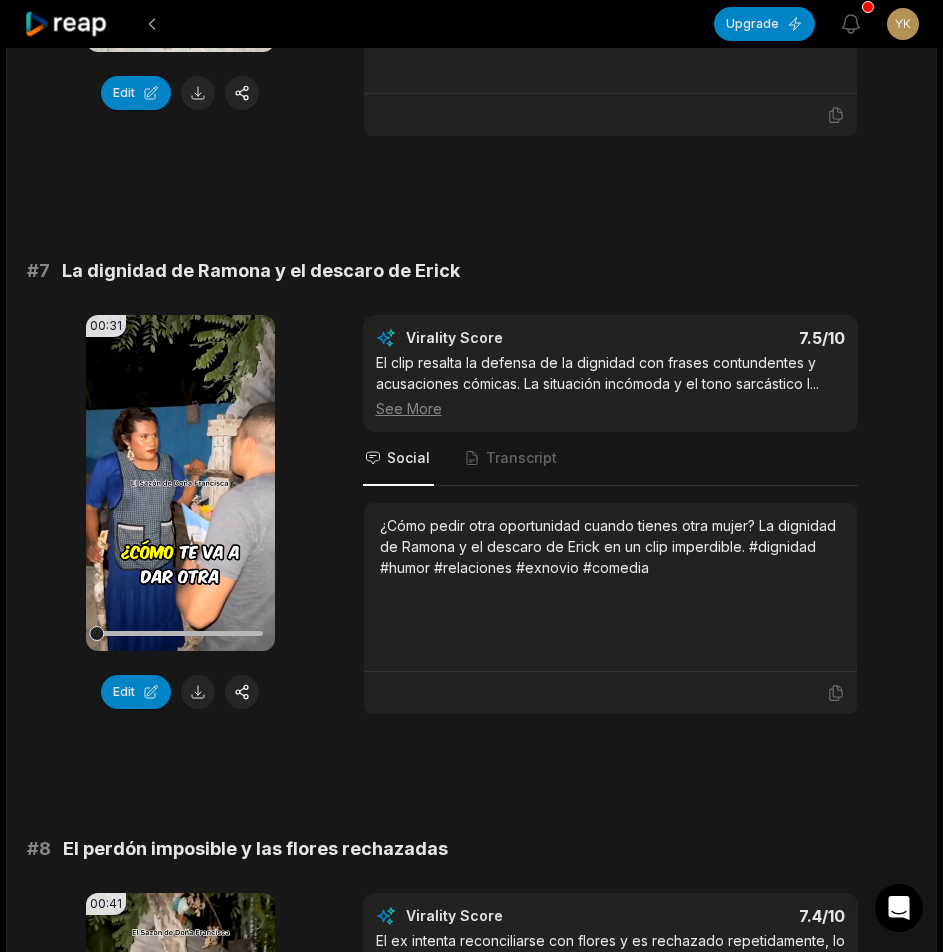 scroll, scrollTop: 3800, scrollLeft: 0, axis: vertical 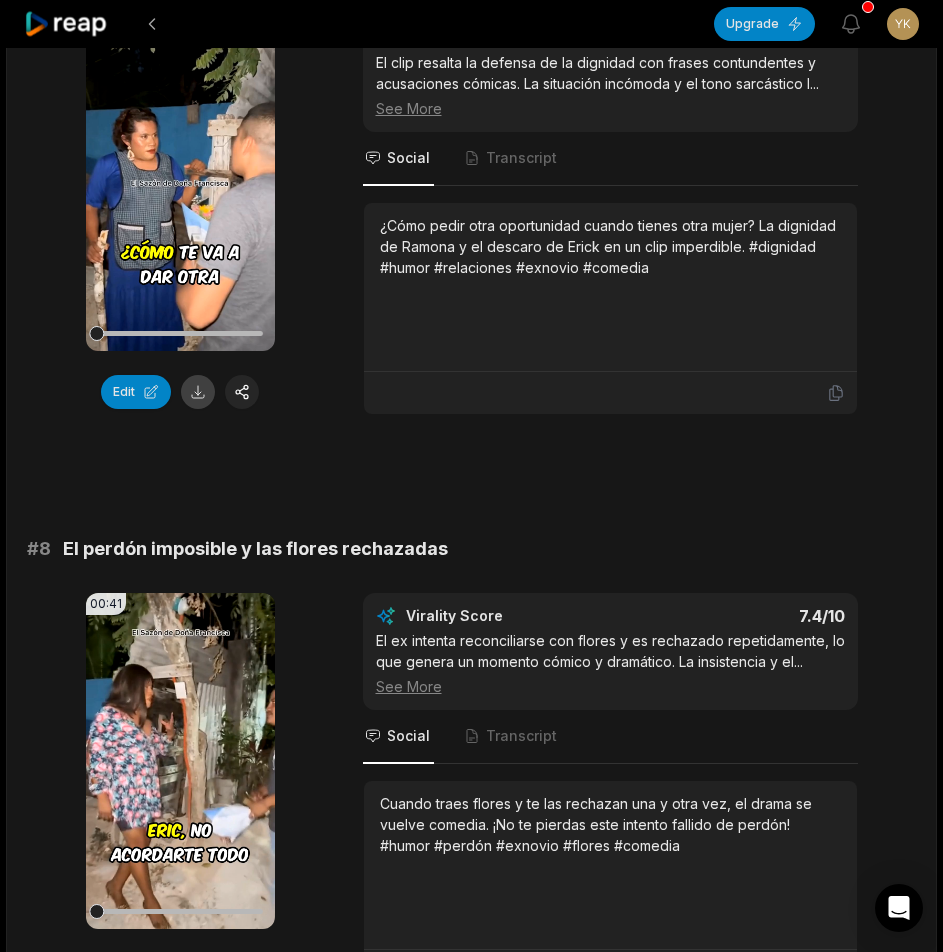 click at bounding box center [198, 392] 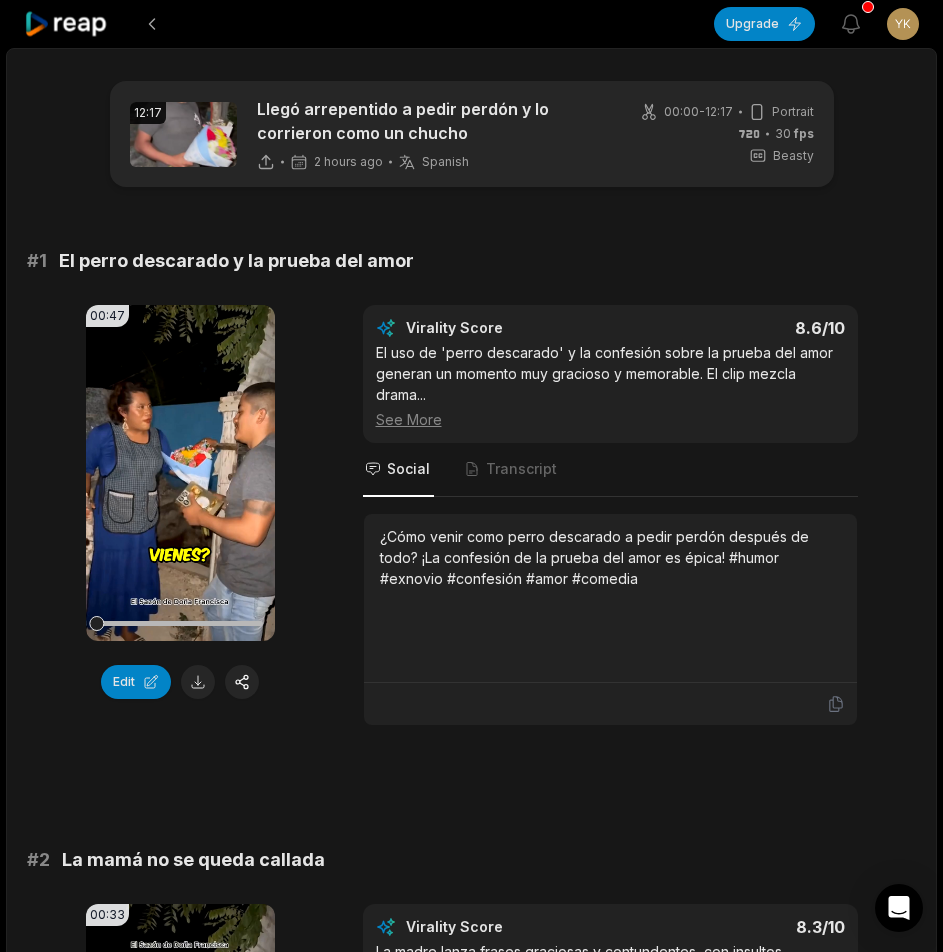scroll, scrollTop: 4400, scrollLeft: 0, axis: vertical 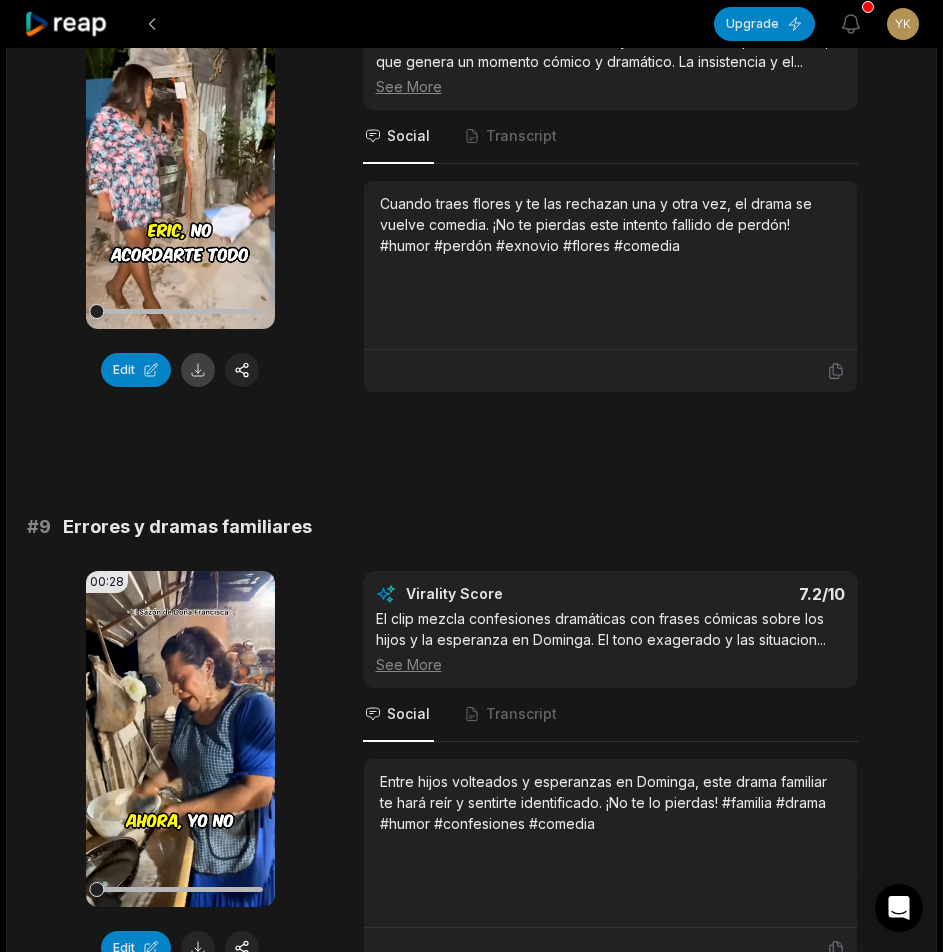 click at bounding box center [198, 370] 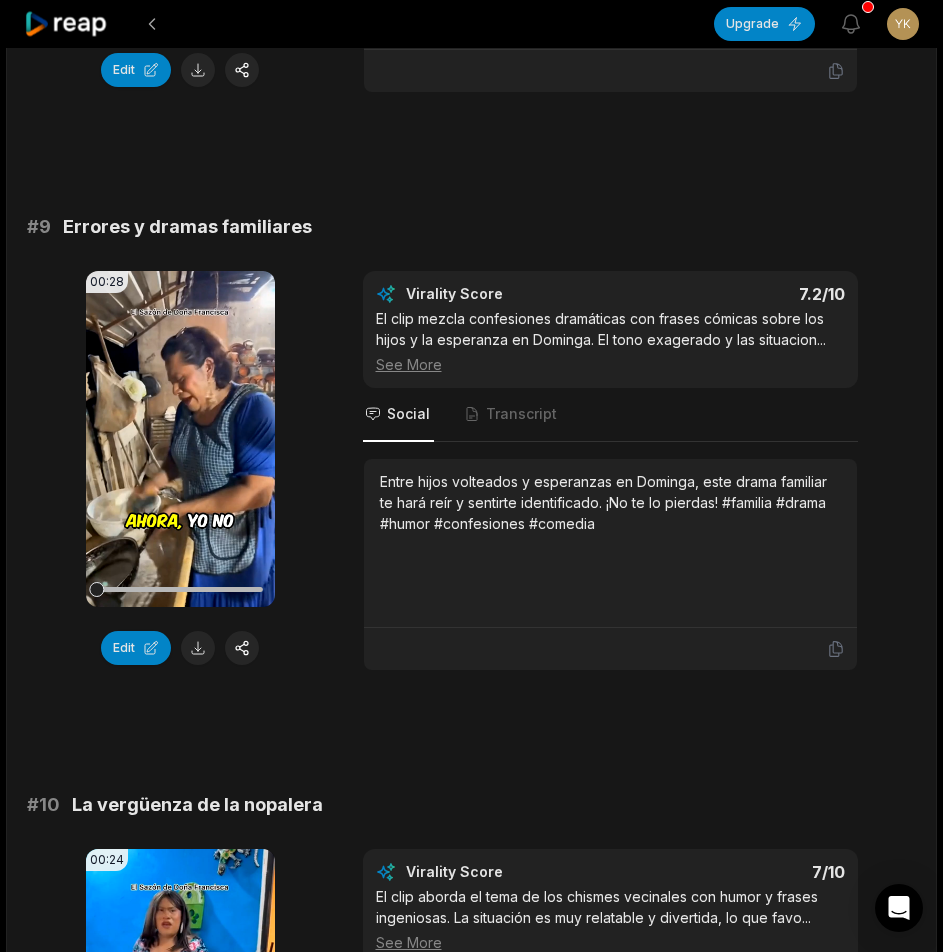scroll, scrollTop: 4900, scrollLeft: 0, axis: vertical 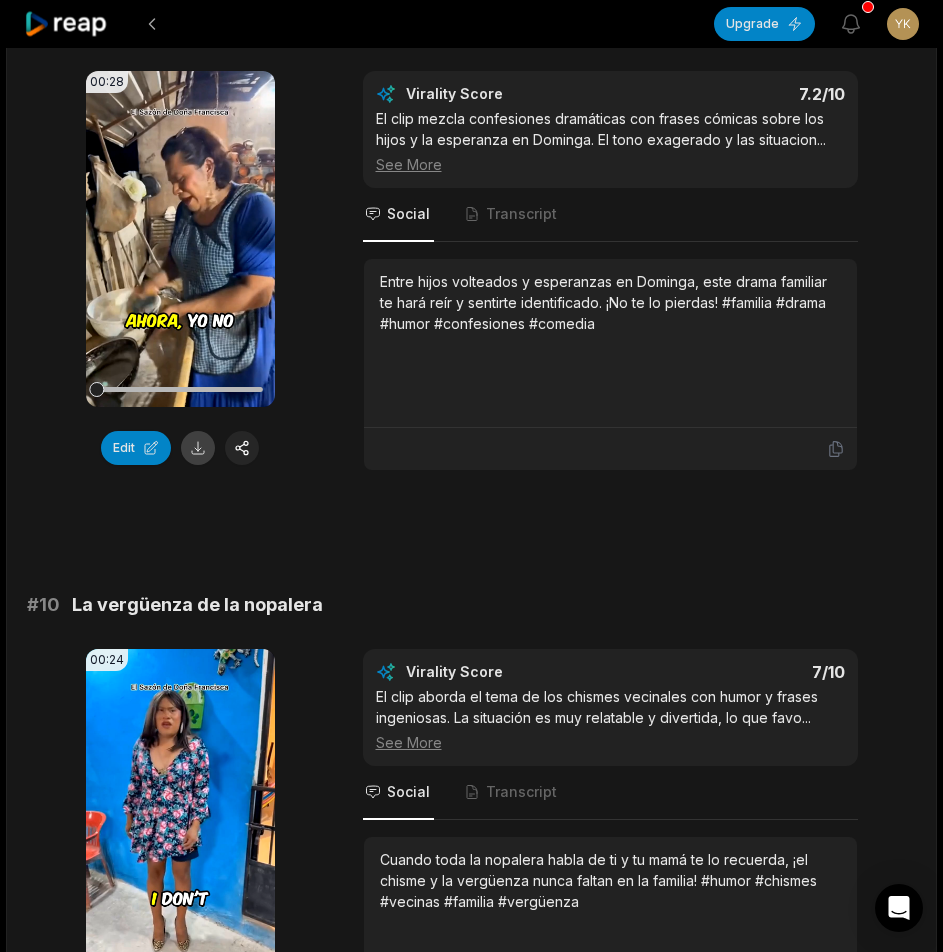 click at bounding box center [198, 448] 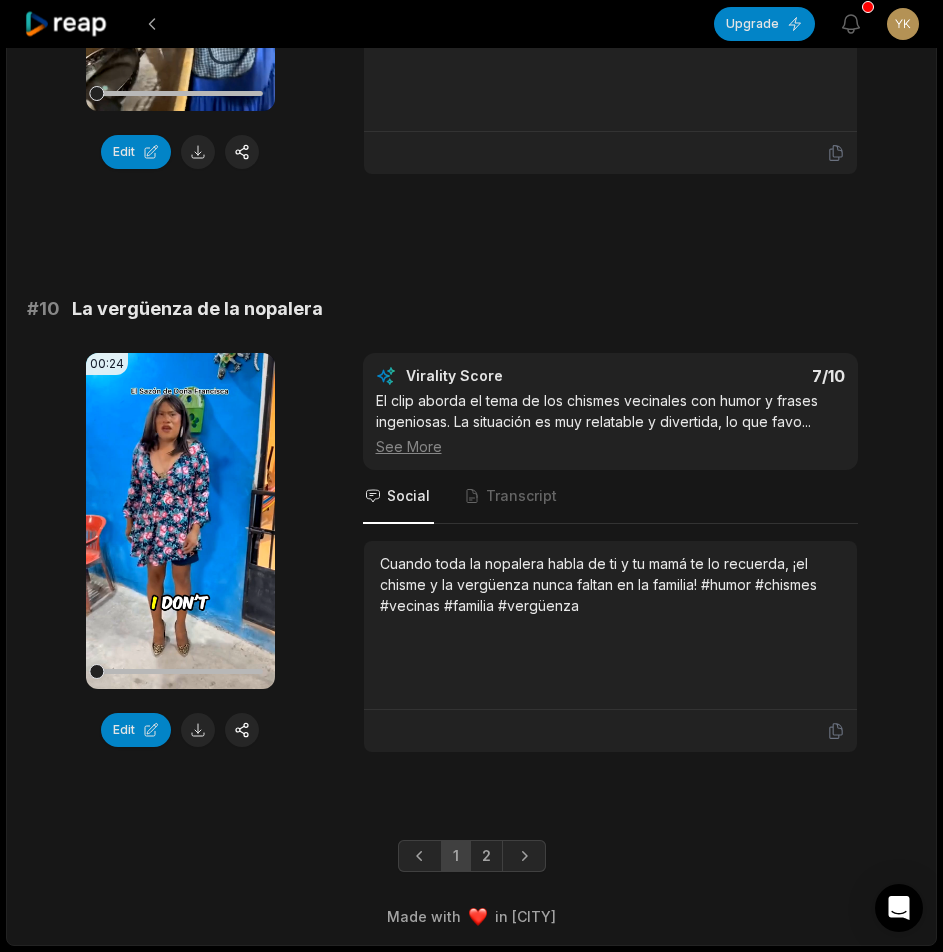 scroll, scrollTop: 5238, scrollLeft: 0, axis: vertical 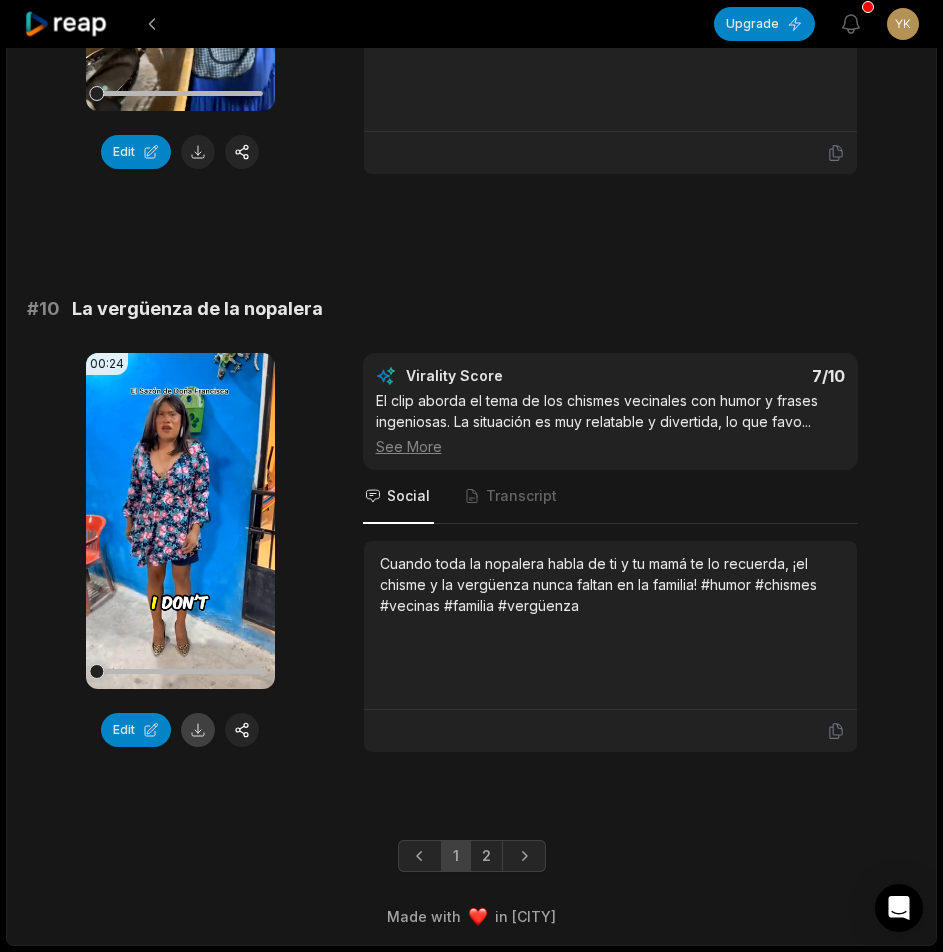 click at bounding box center (198, 730) 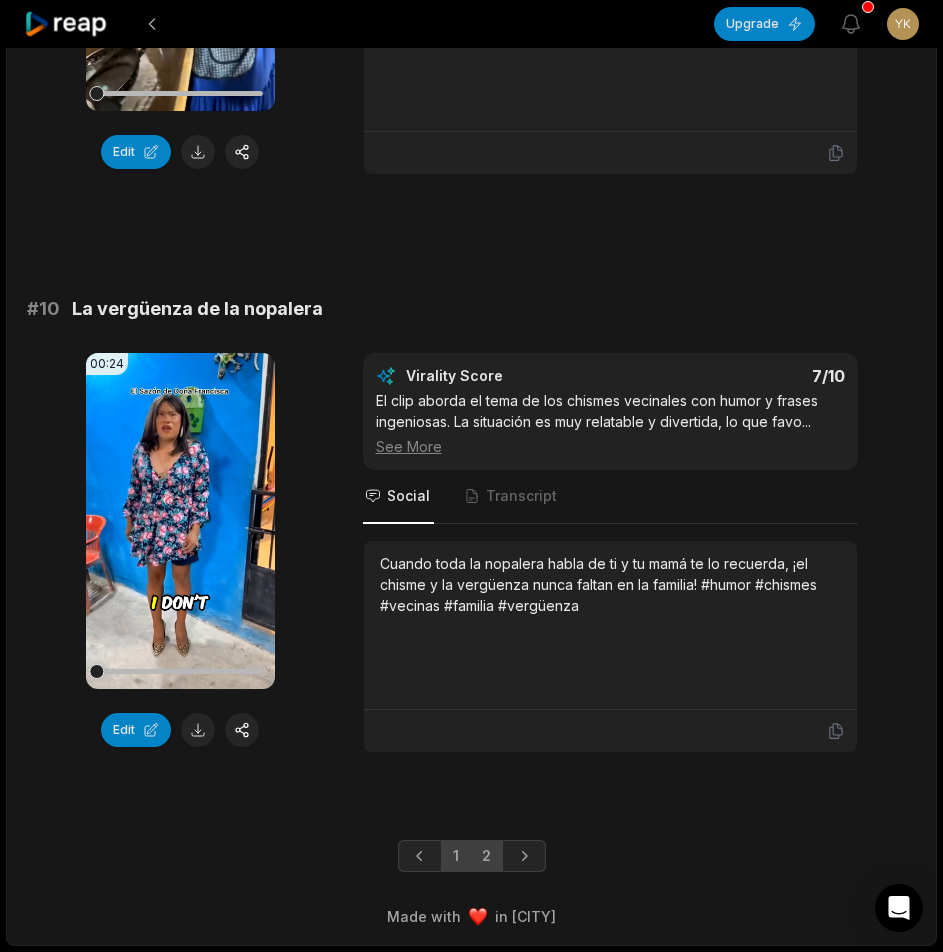 click on "2" at bounding box center (486, 856) 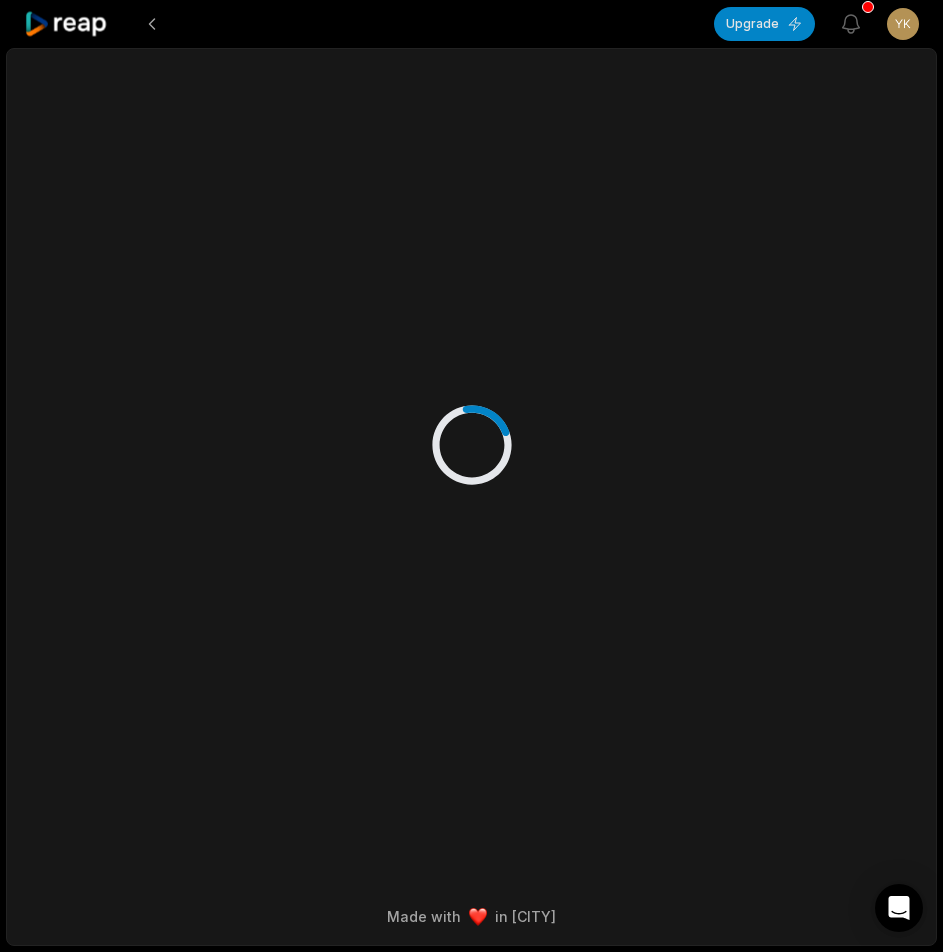 scroll, scrollTop: 0, scrollLeft: 0, axis: both 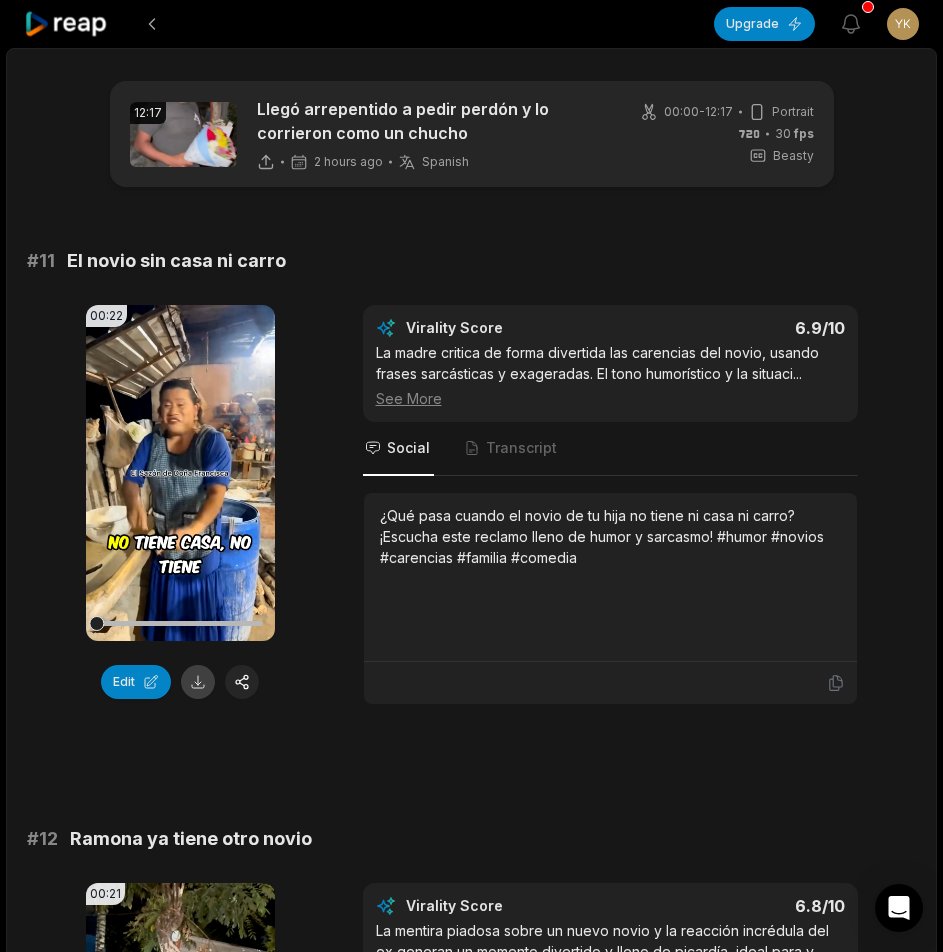 click at bounding box center (198, 682) 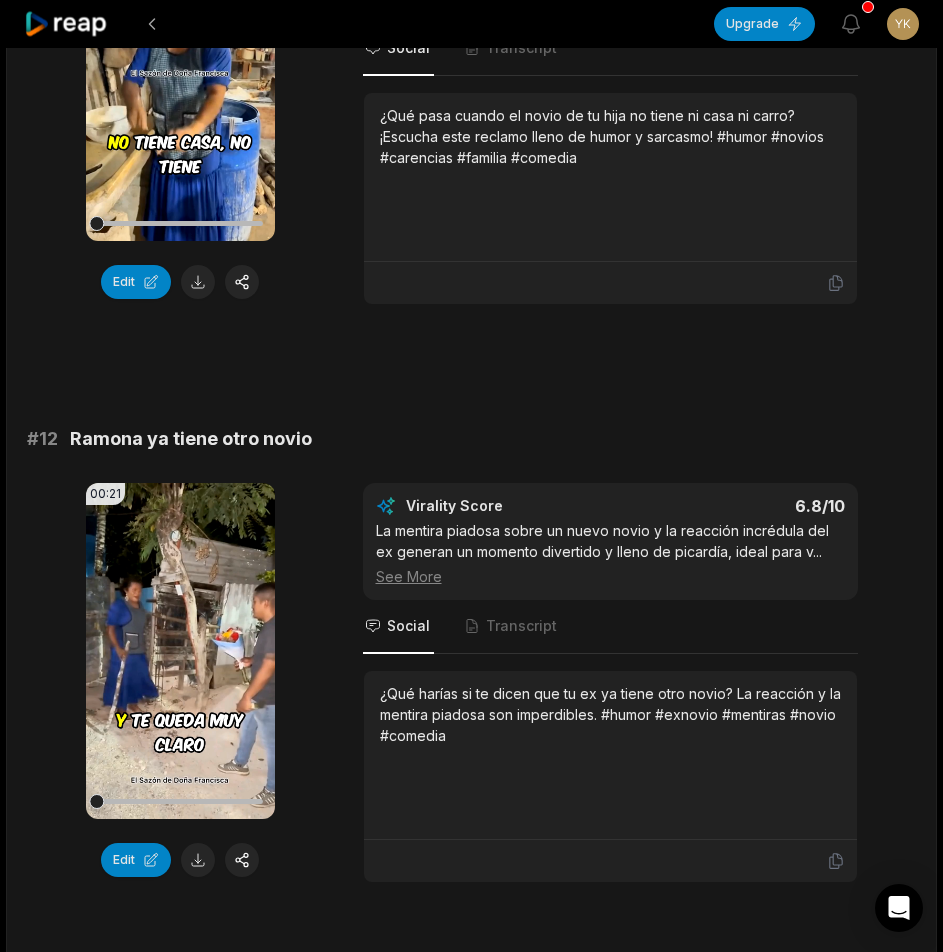 scroll, scrollTop: 700, scrollLeft: 0, axis: vertical 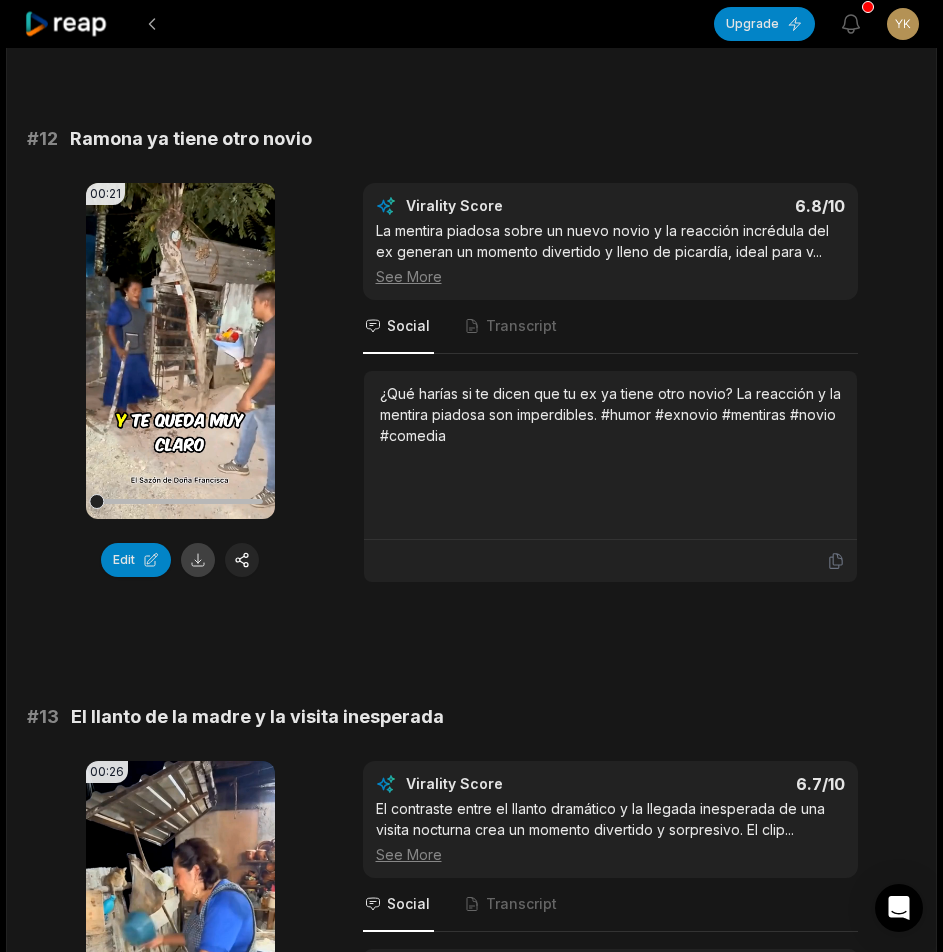 click at bounding box center (198, 560) 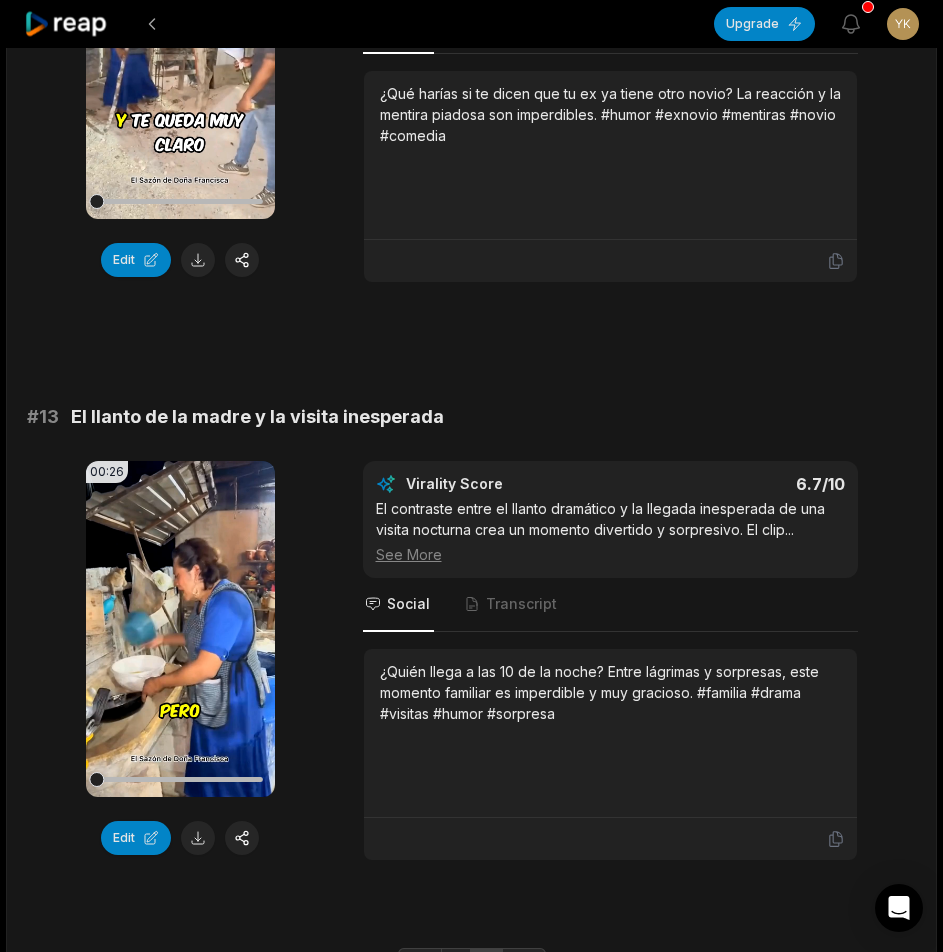 scroll, scrollTop: 1108, scrollLeft: 0, axis: vertical 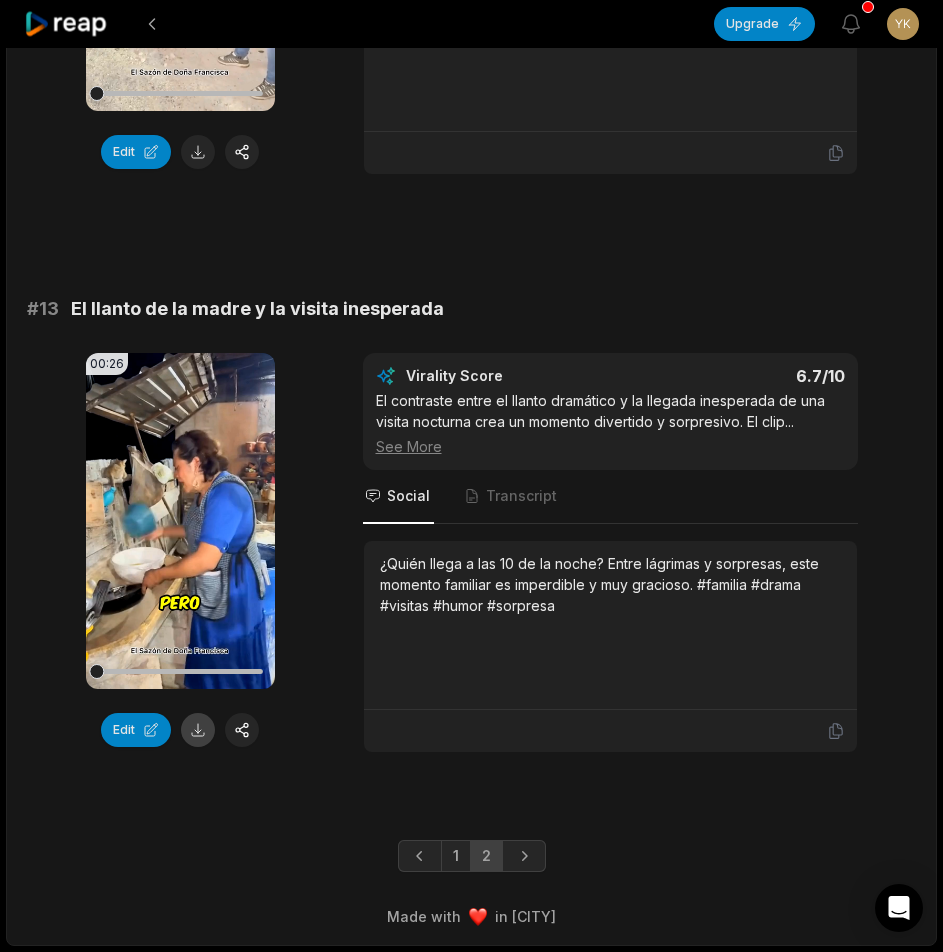 click at bounding box center (198, 730) 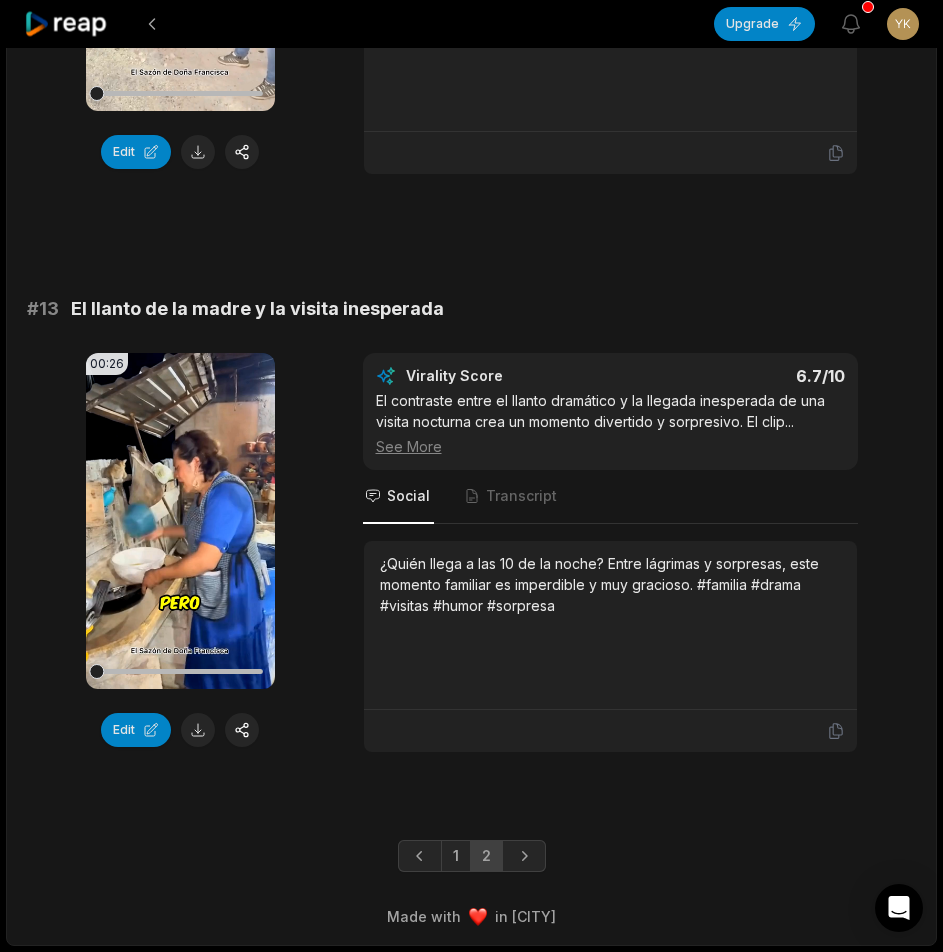 click 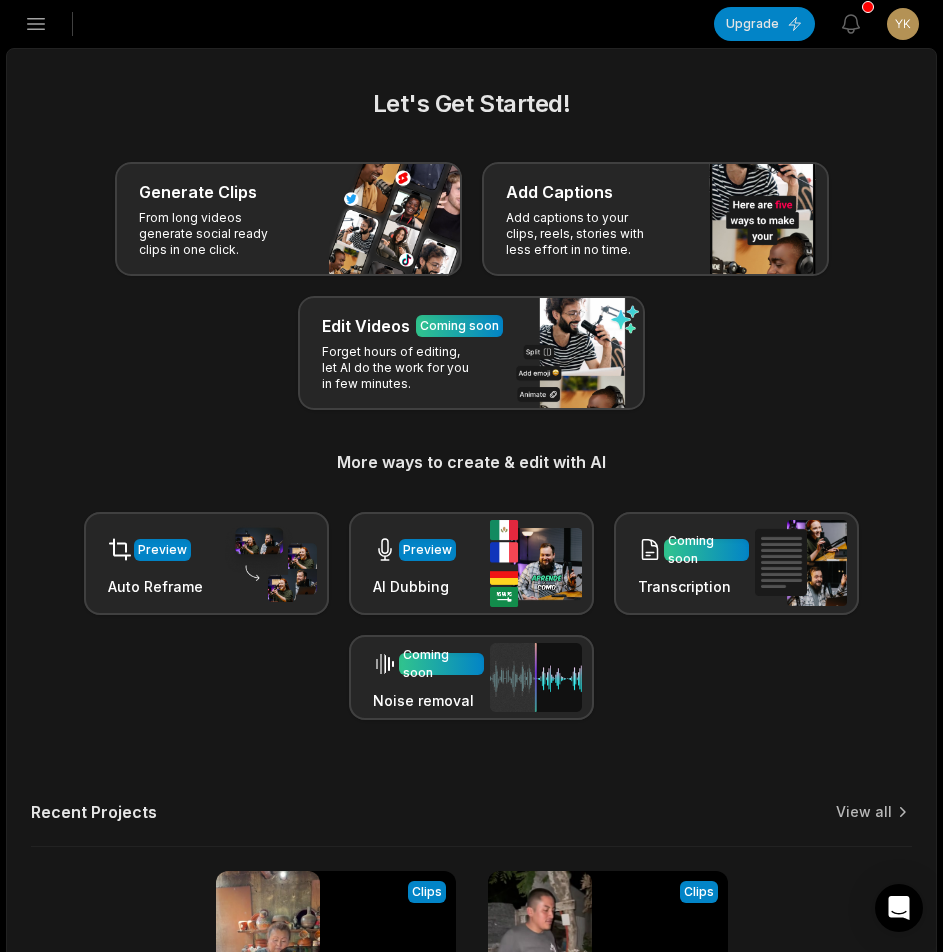 scroll, scrollTop: 285, scrollLeft: 0, axis: vertical 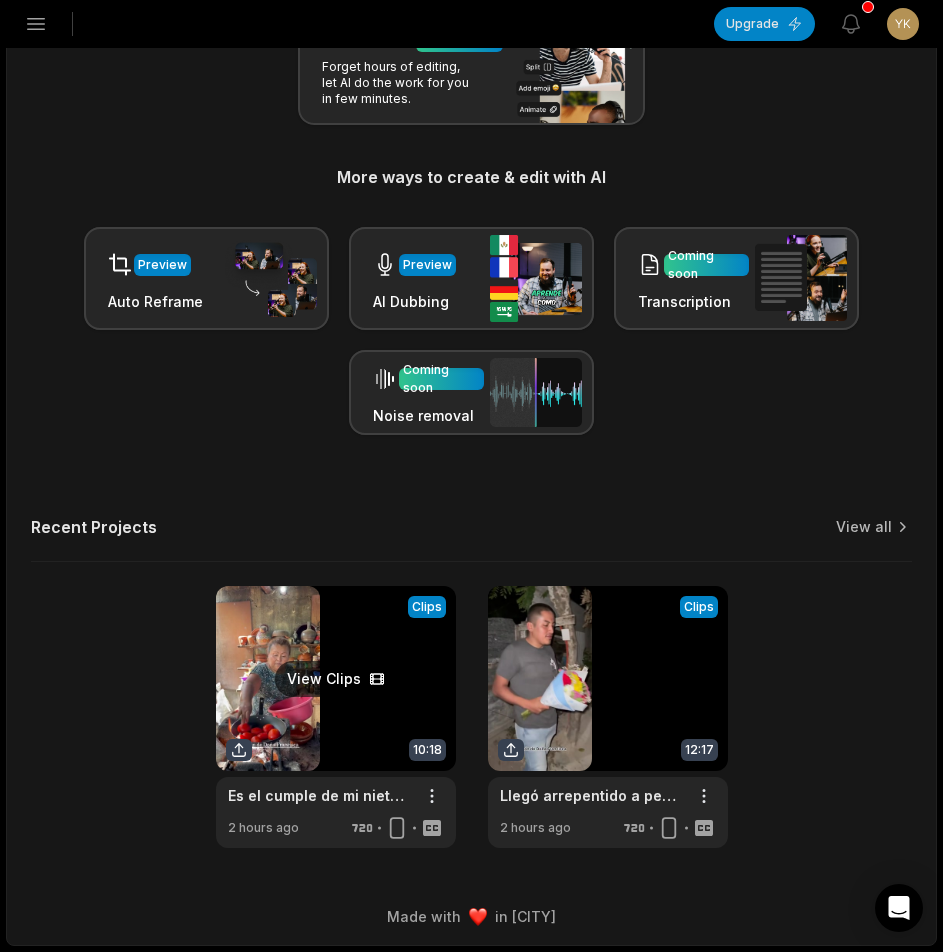 click at bounding box center (336, 717) 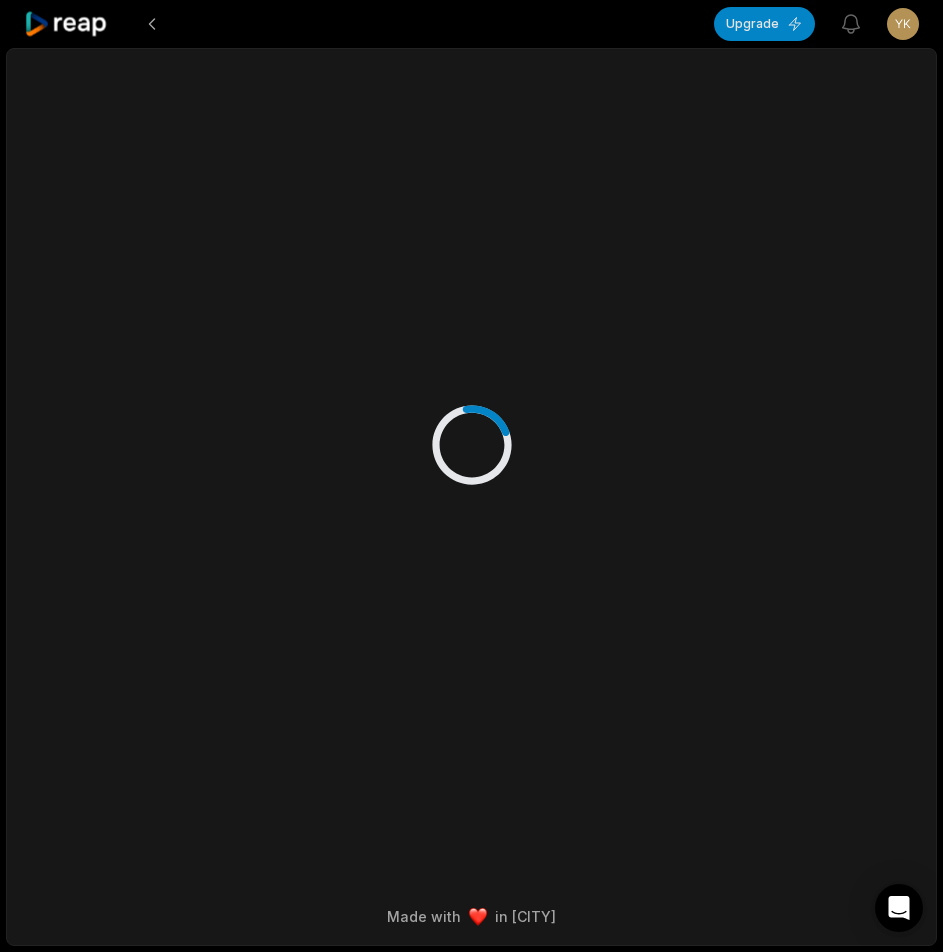 scroll, scrollTop: 0, scrollLeft: 0, axis: both 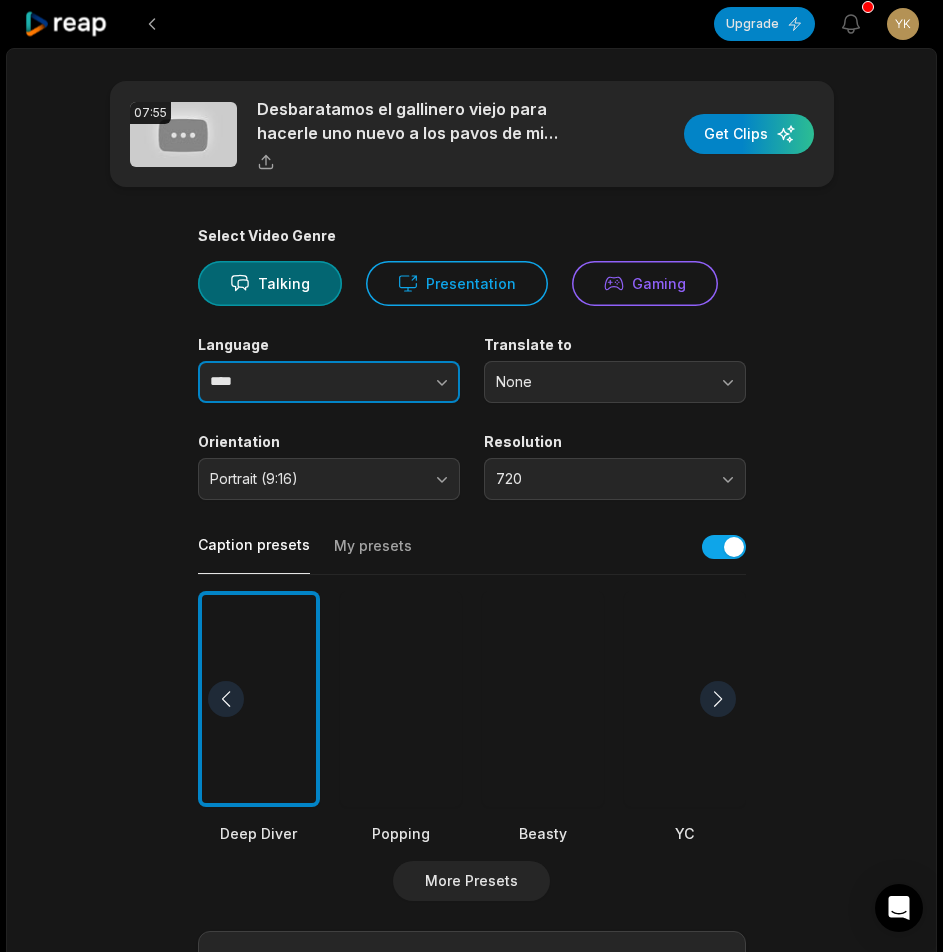 click on "****" at bounding box center (329, 382) 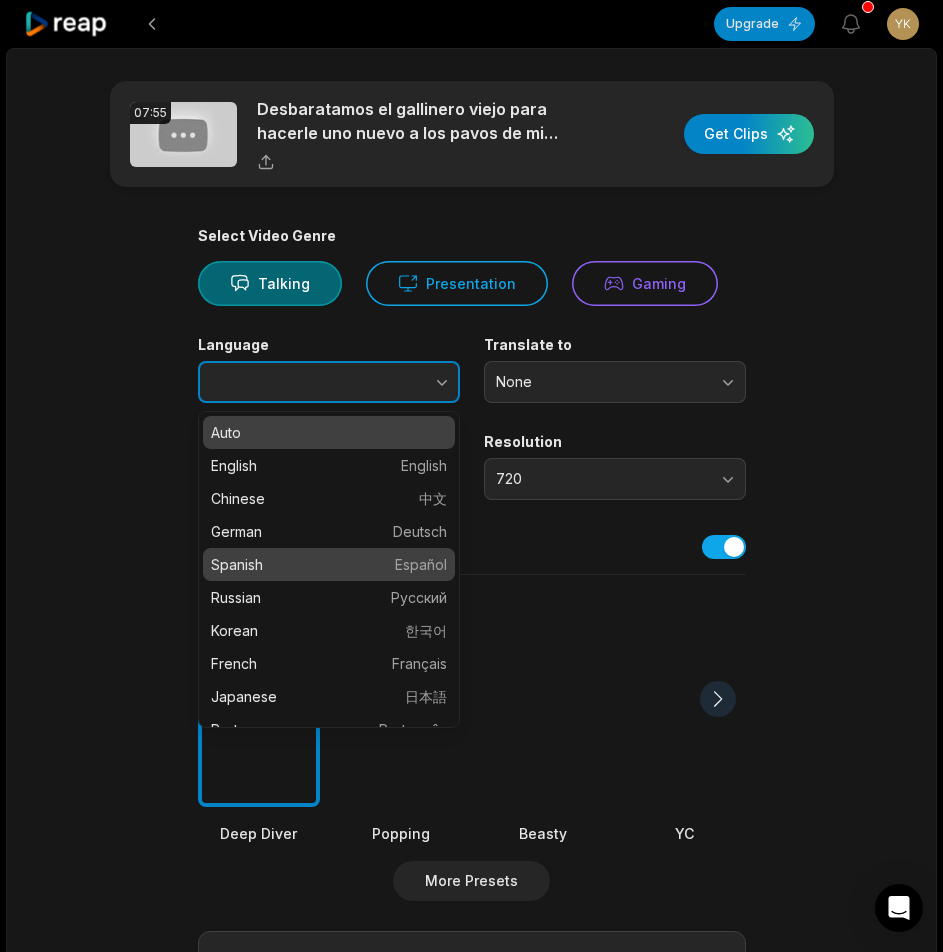 type on "*******" 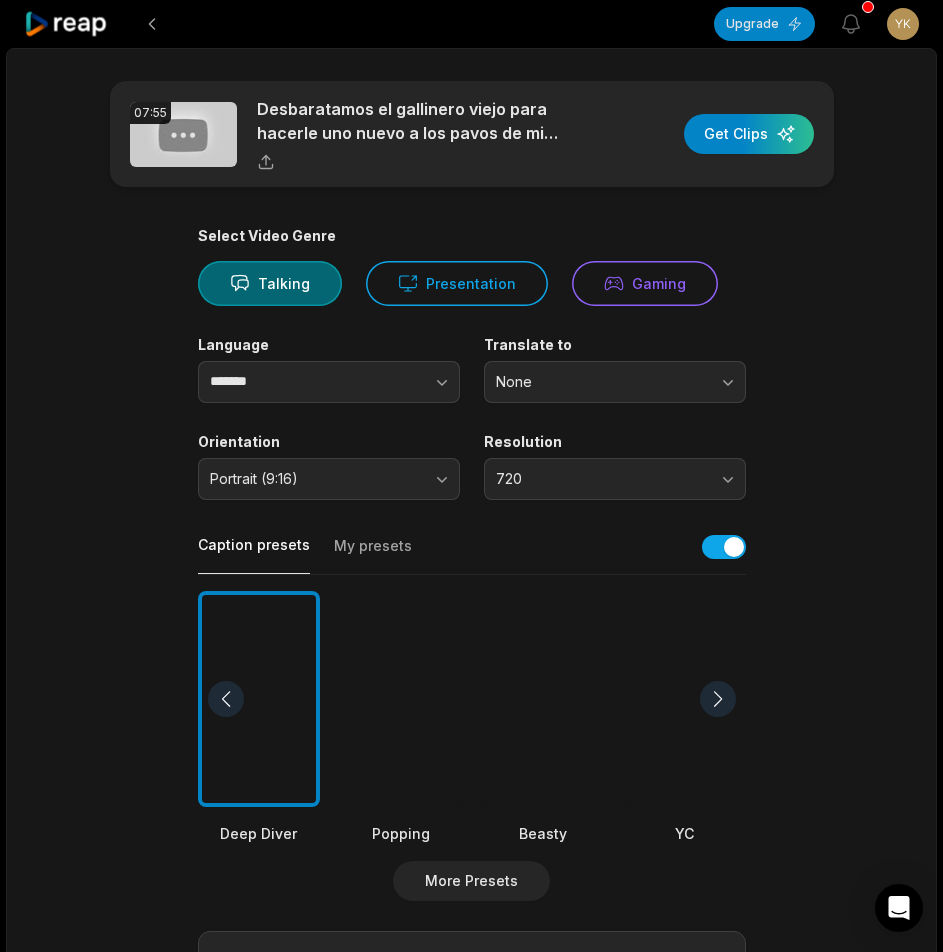 click at bounding box center (543, 699) 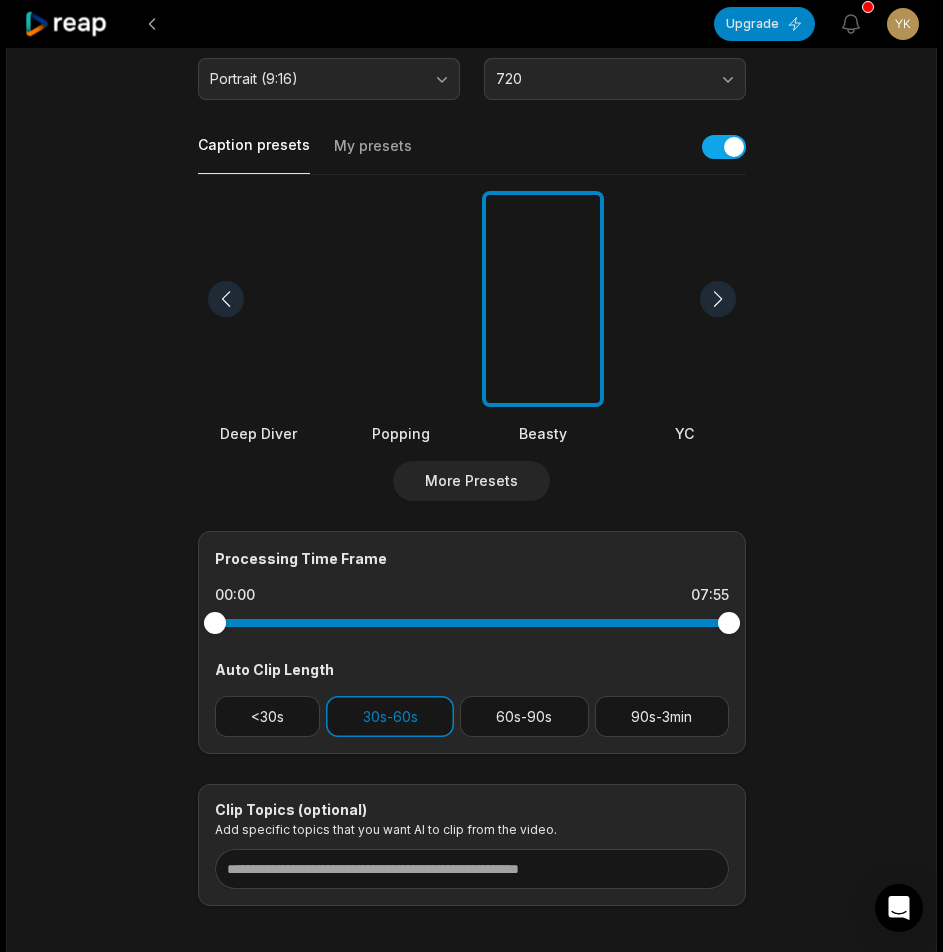 scroll, scrollTop: 498, scrollLeft: 0, axis: vertical 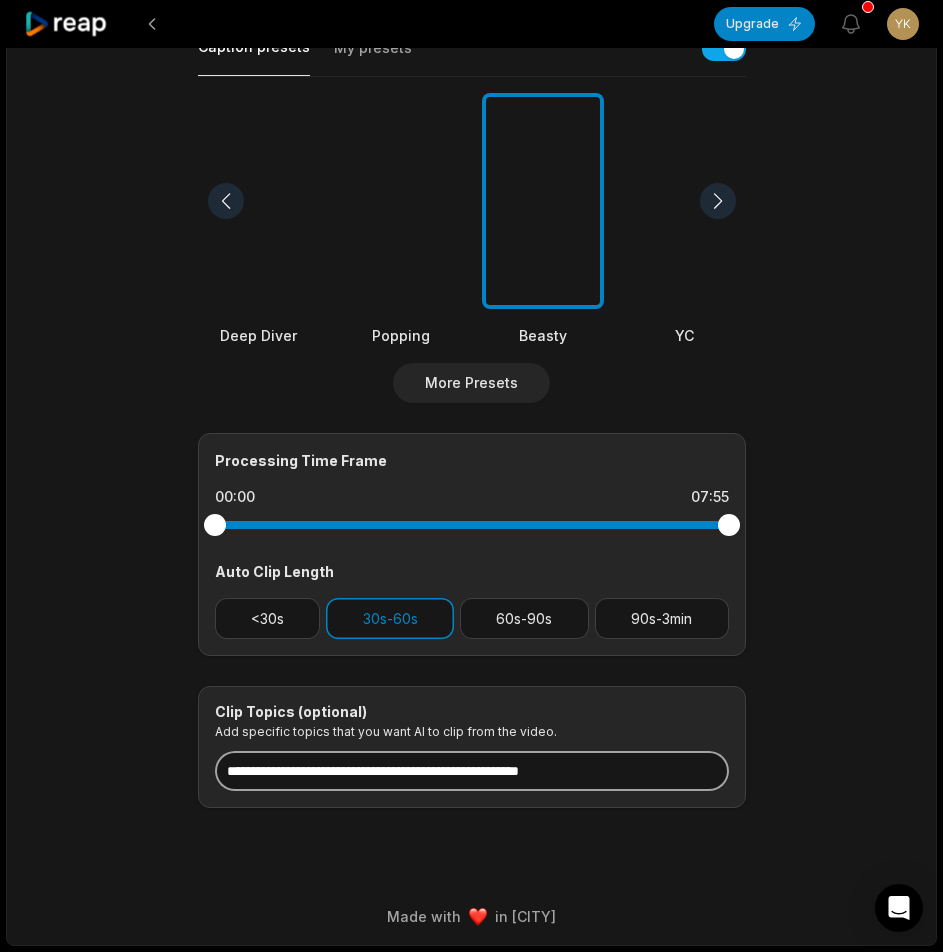 click at bounding box center [472, 771] 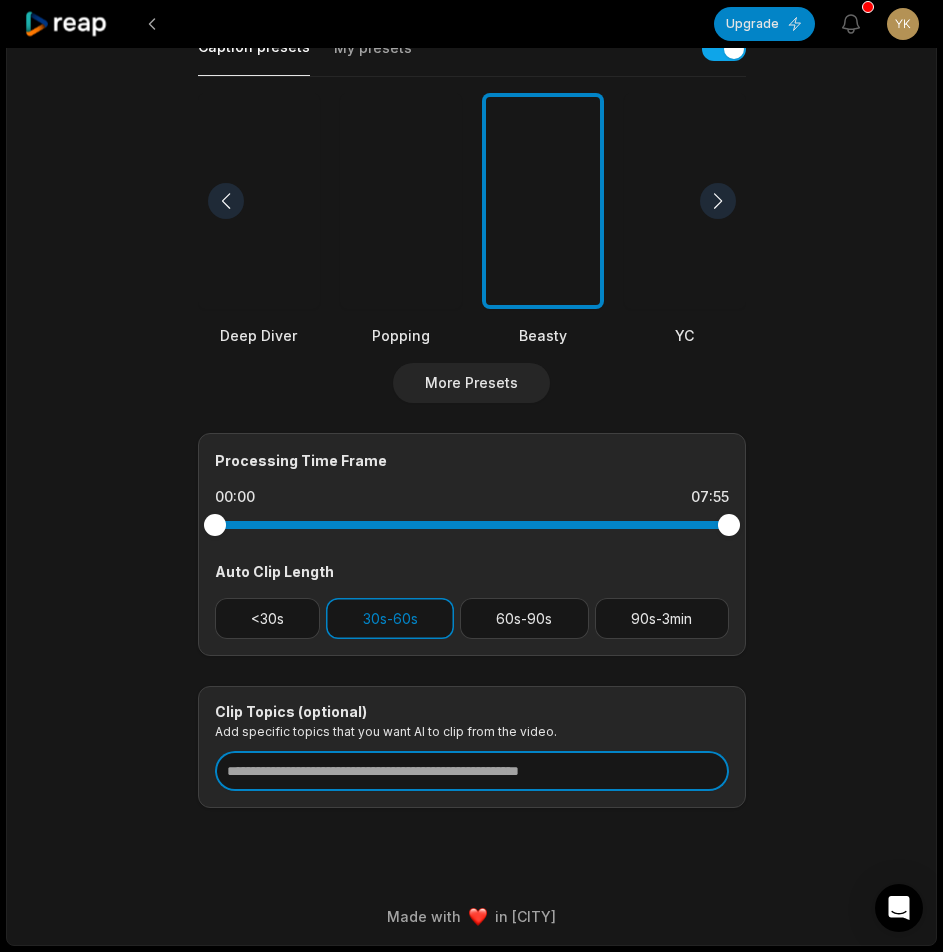 paste on "**********" 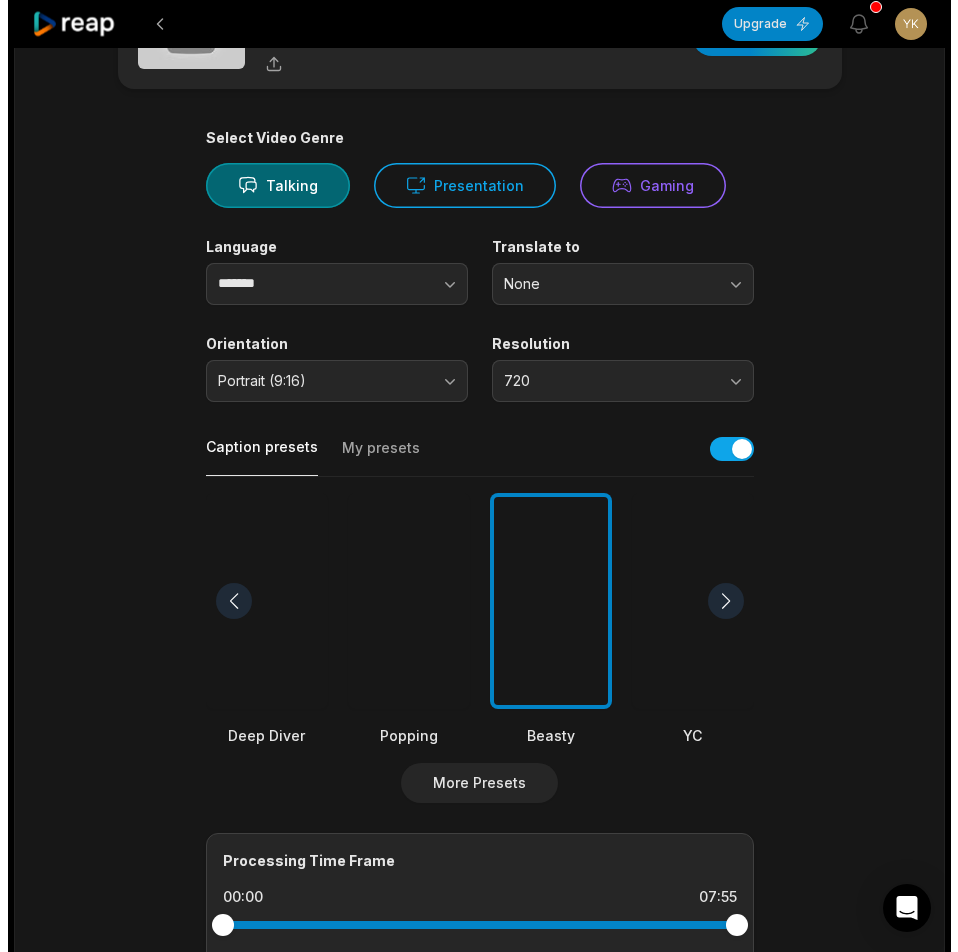 scroll, scrollTop: 0, scrollLeft: 0, axis: both 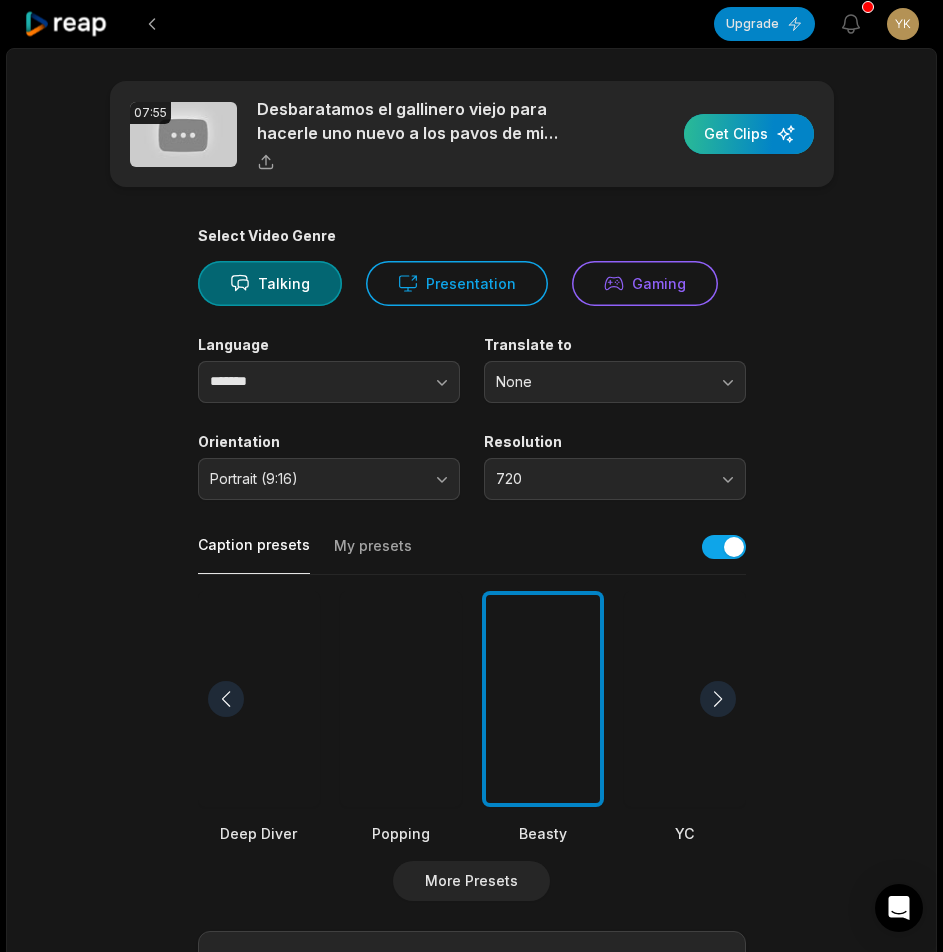 type on "**********" 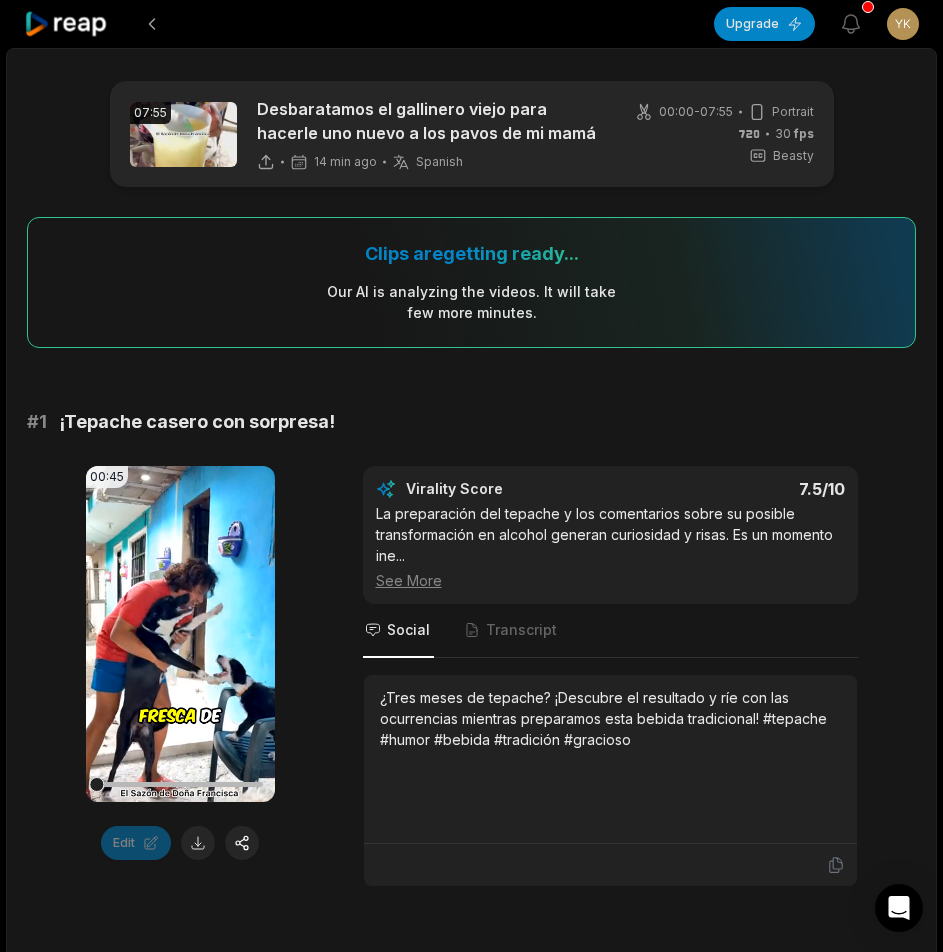 click 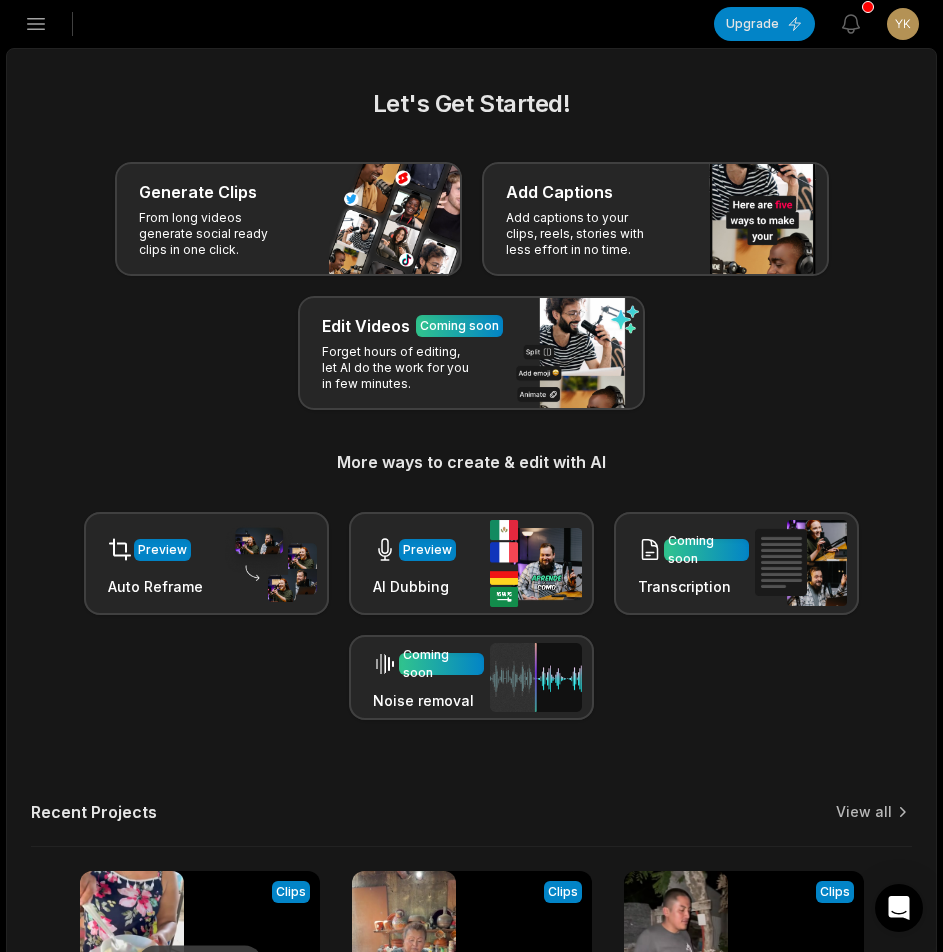 click 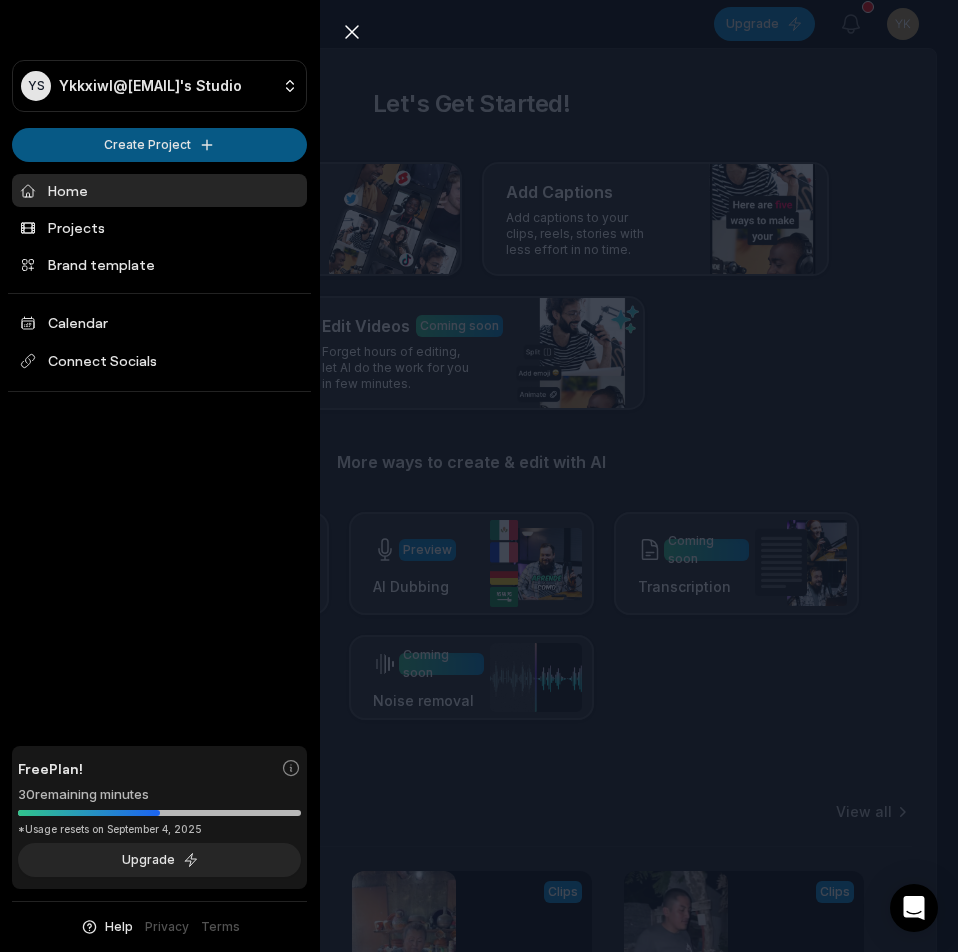 click on "YS Ykkxiwl@telegmail.com's Studio Create Project Home Projects Brand template Calendar Connect Socials Free  Plan! 30  remaining minutes *Usage resets on September 4, 2025 Upgrade Help Privacy Terms Open sidebar Upgrade View notifications Open user menu   Let's Get Started! Generate Clips From long videos generate social ready clips in one click. Add Captions Add captions to your clips, reels, stories with less effort in no time. Edit Videos Coming soon Forget hours of editing, let AI do the work for you in few minutes. More ways to create & edit with AI Preview Auto Reframe Preview AI Dubbing Coming soon Transcription Coming soon Noise removal Recent Projects View all Processing Clips 07:55 Desbaratamos el gallinero viejo para hacerle uno nuevo a los pavos de mi mamá Open options 15 minutes ago View Clips Clips 10:18 Es el cumple de mi nieta y le preparamos un pollo en cacahuatado Open options 3 hours ago View Clips Clips 12:17 Llegó arrepentido a pedir perdón y lo corrieron como un chucho Open options" at bounding box center [479, 476] 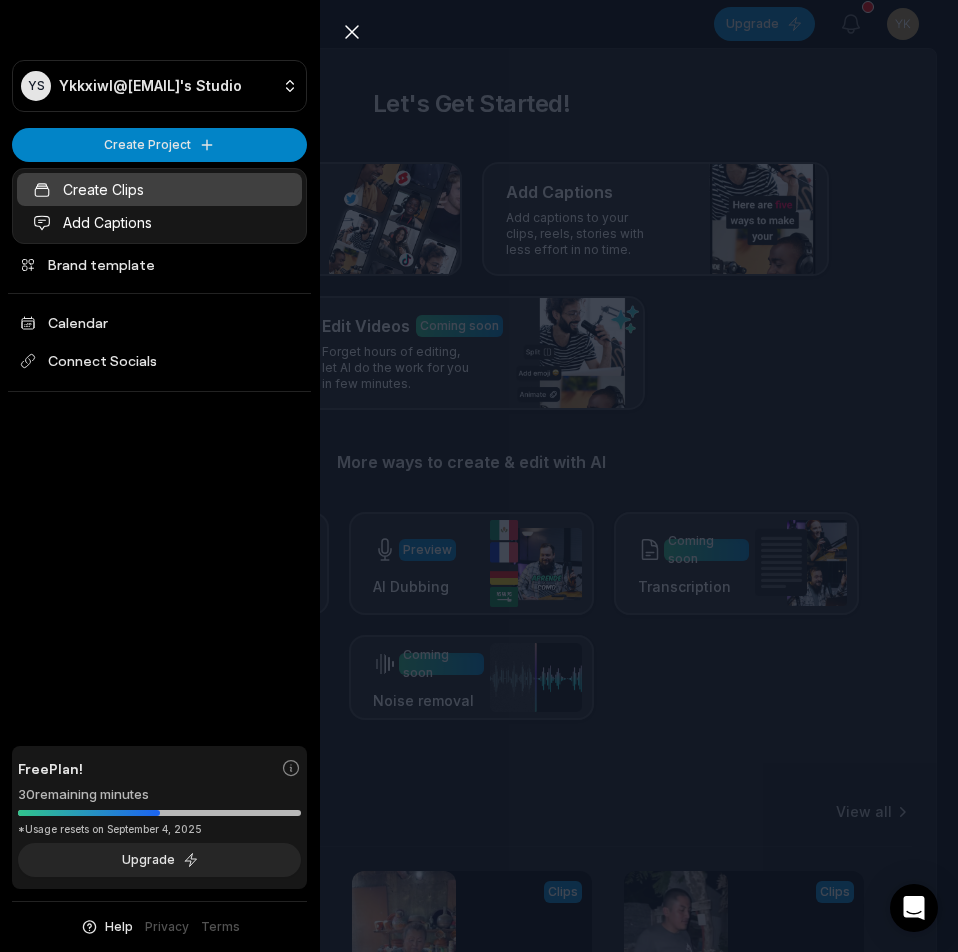 click on "Create Clips" at bounding box center (159, 189) 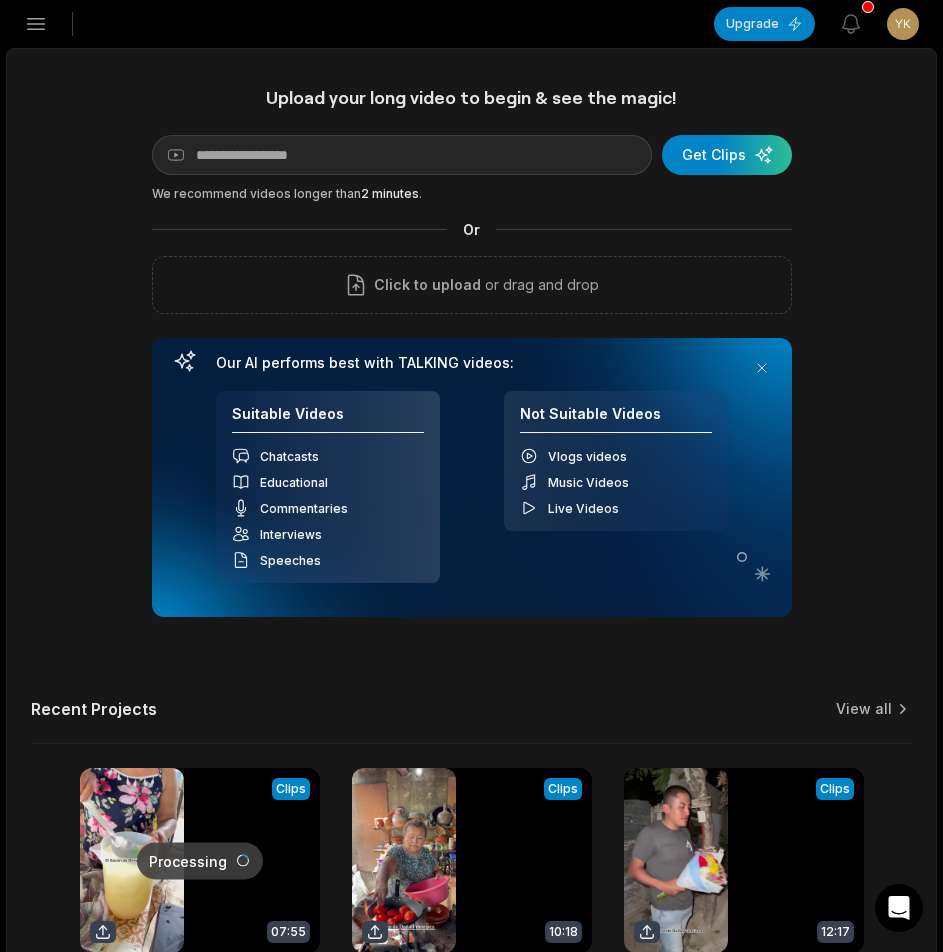 scroll, scrollTop: 0, scrollLeft: 0, axis: both 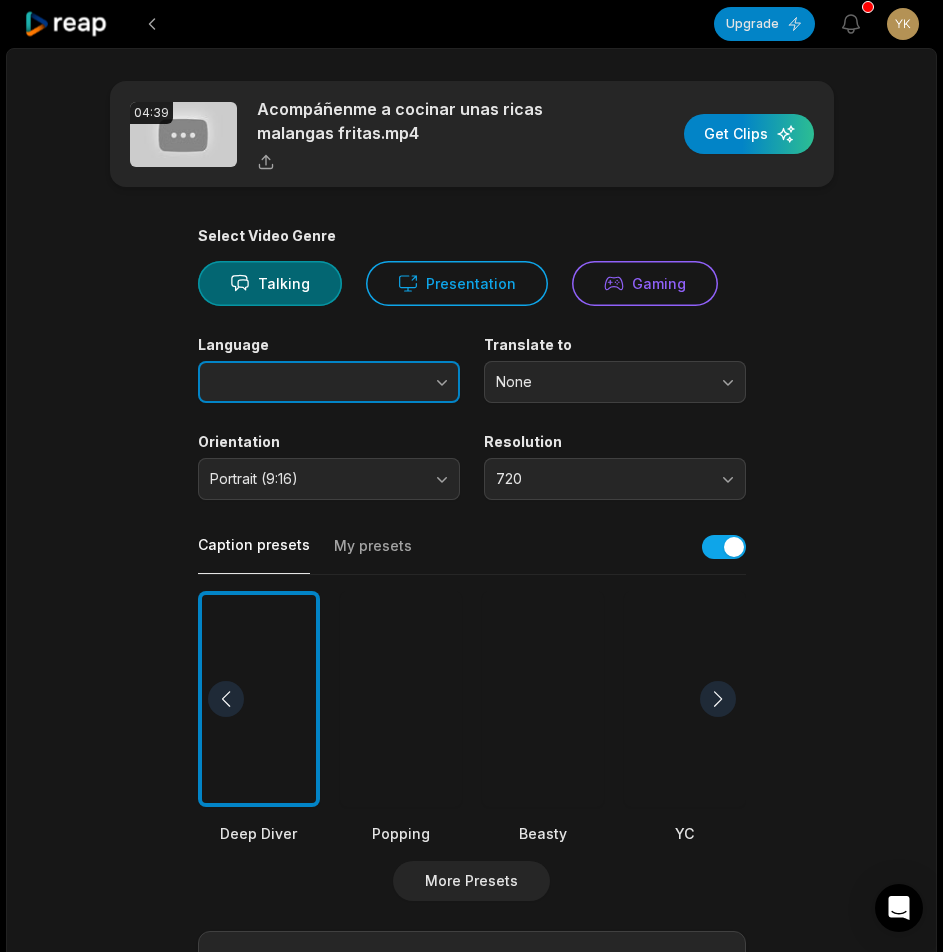 click at bounding box center (402, 382) 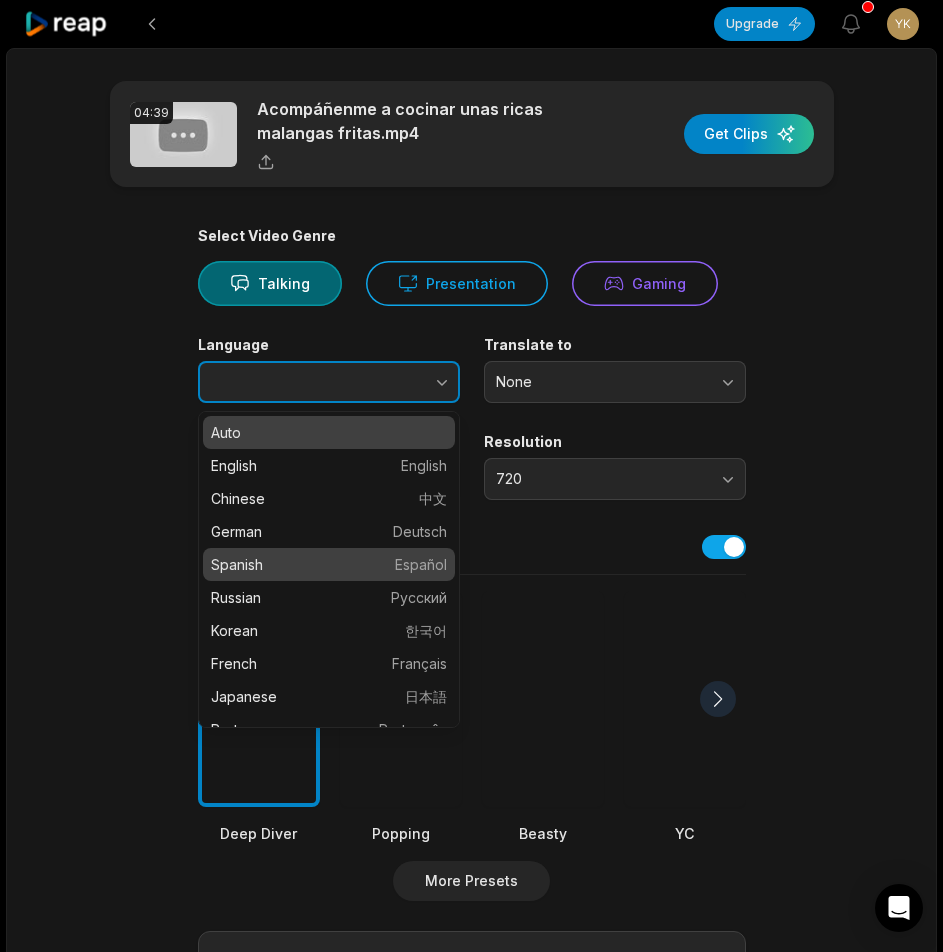 type on "*******" 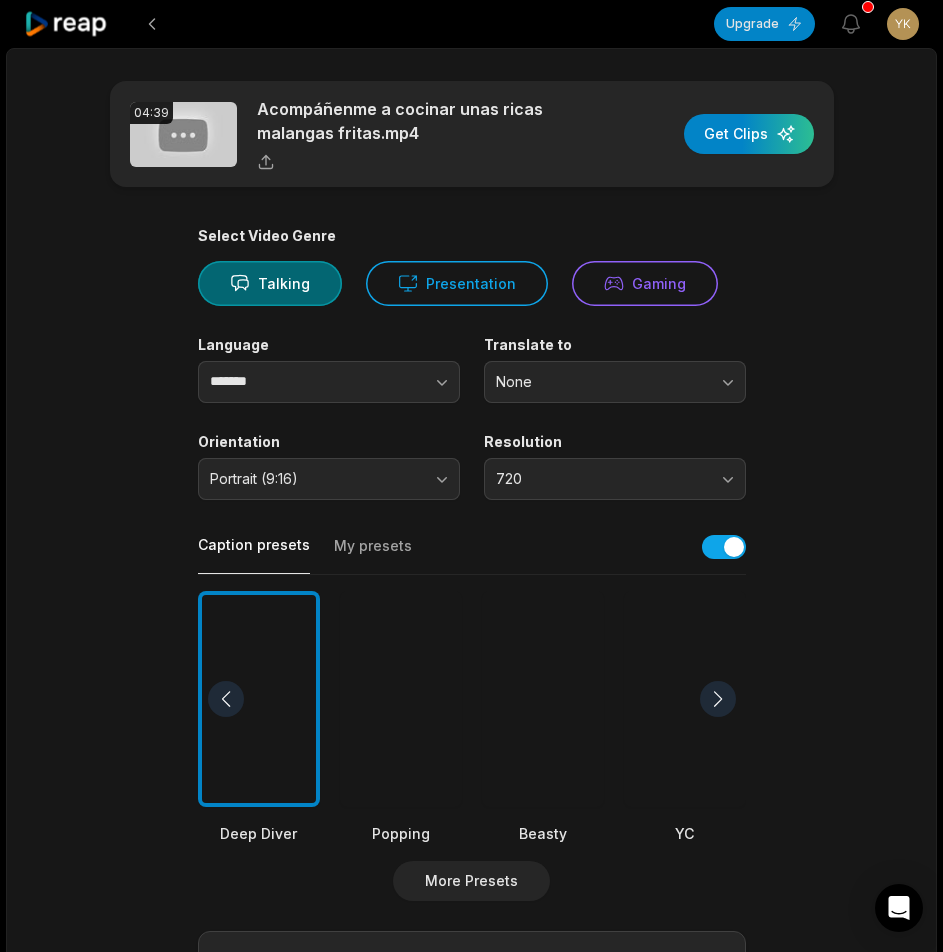 click at bounding box center (543, 699) 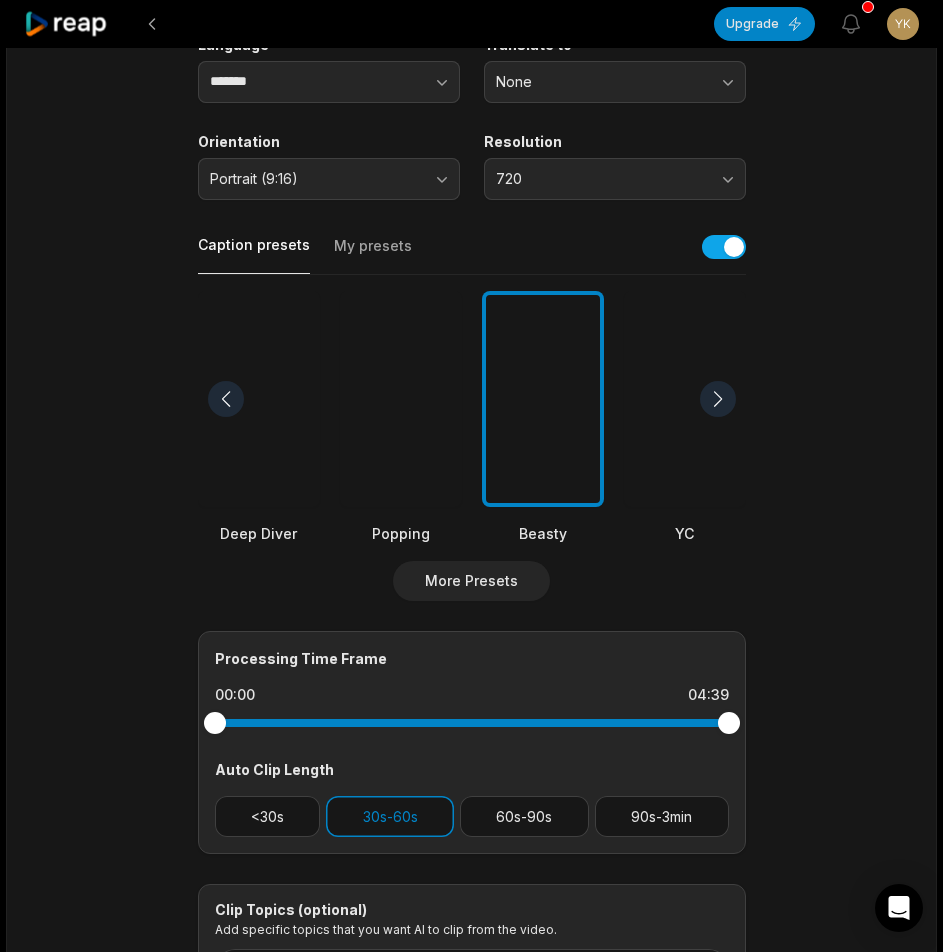 scroll, scrollTop: 498, scrollLeft: 0, axis: vertical 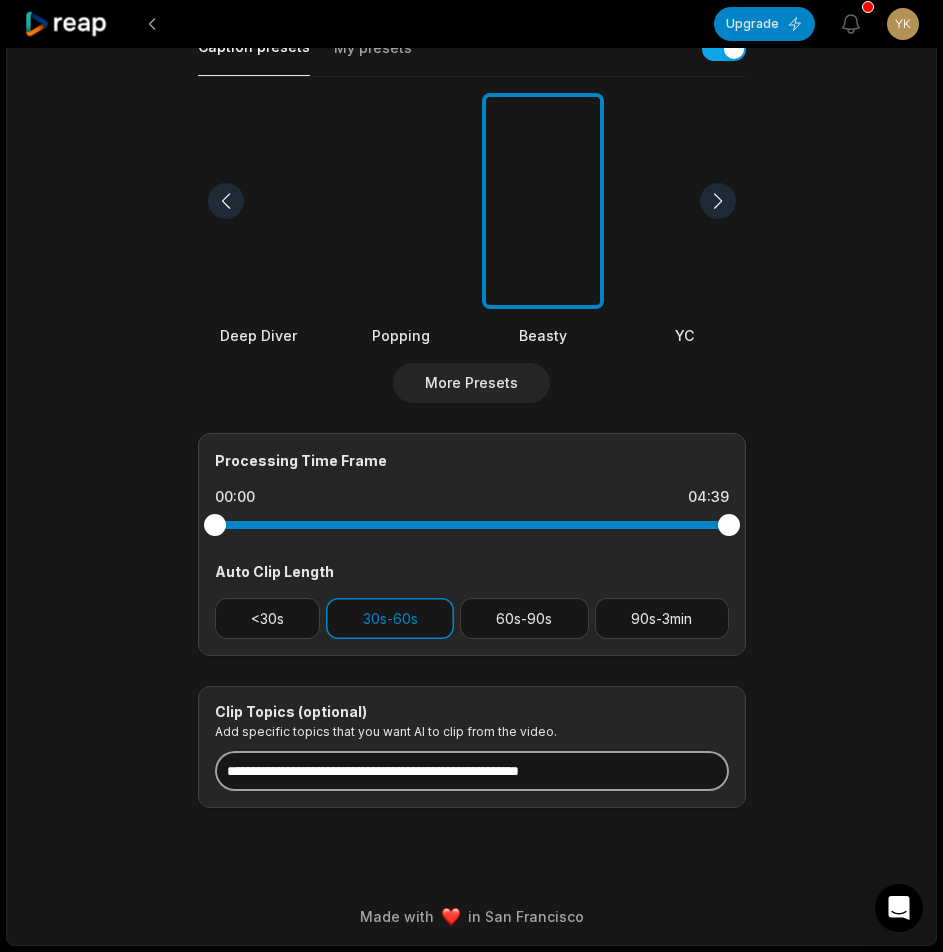 click at bounding box center (472, 771) 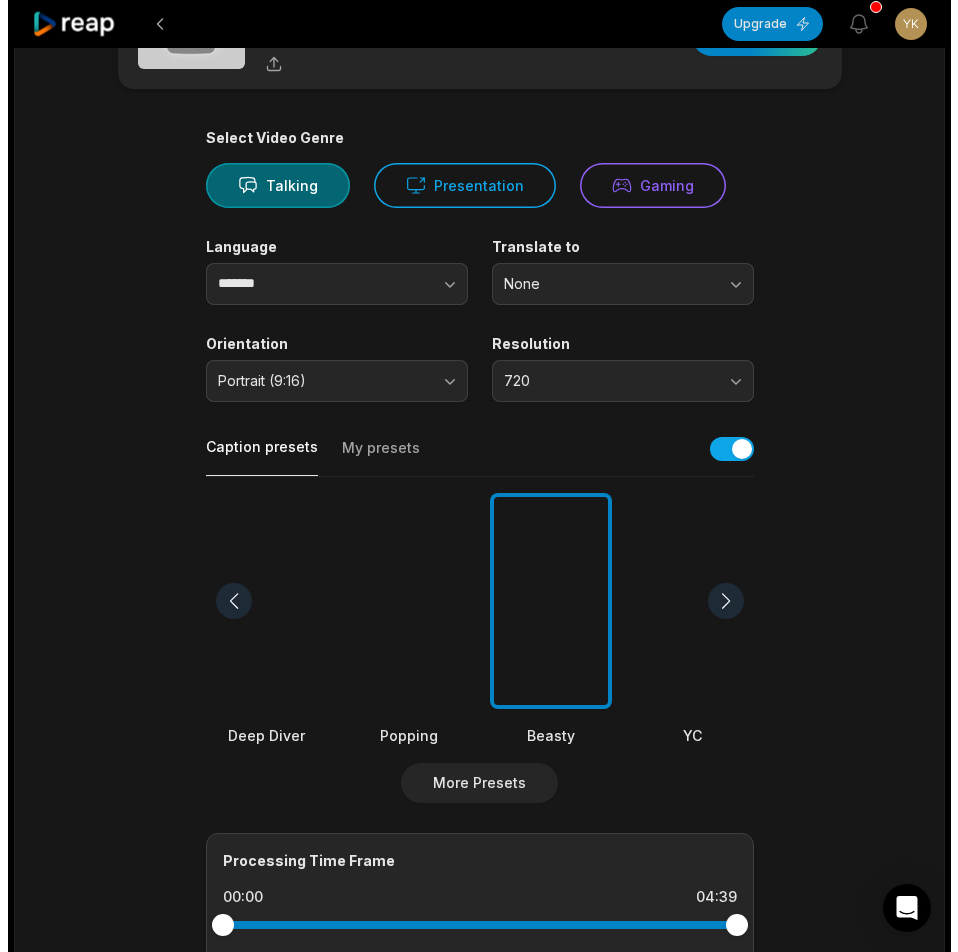 scroll, scrollTop: 0, scrollLeft: 0, axis: both 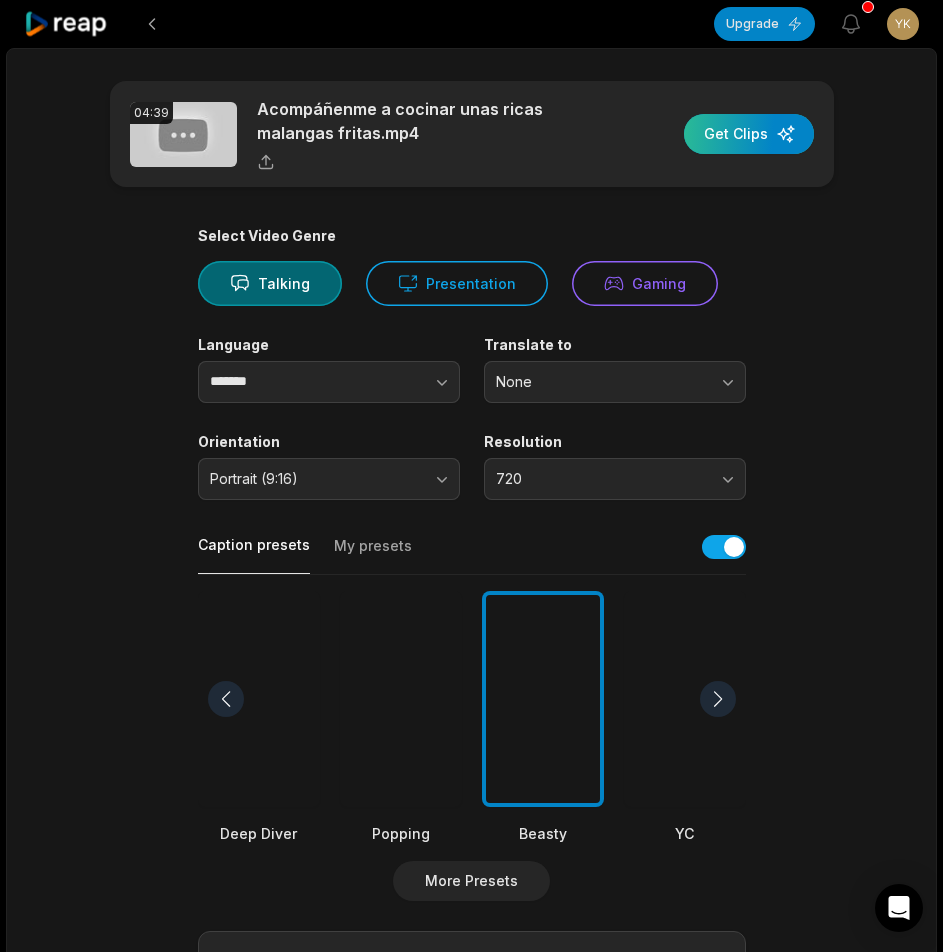 type on "**********" 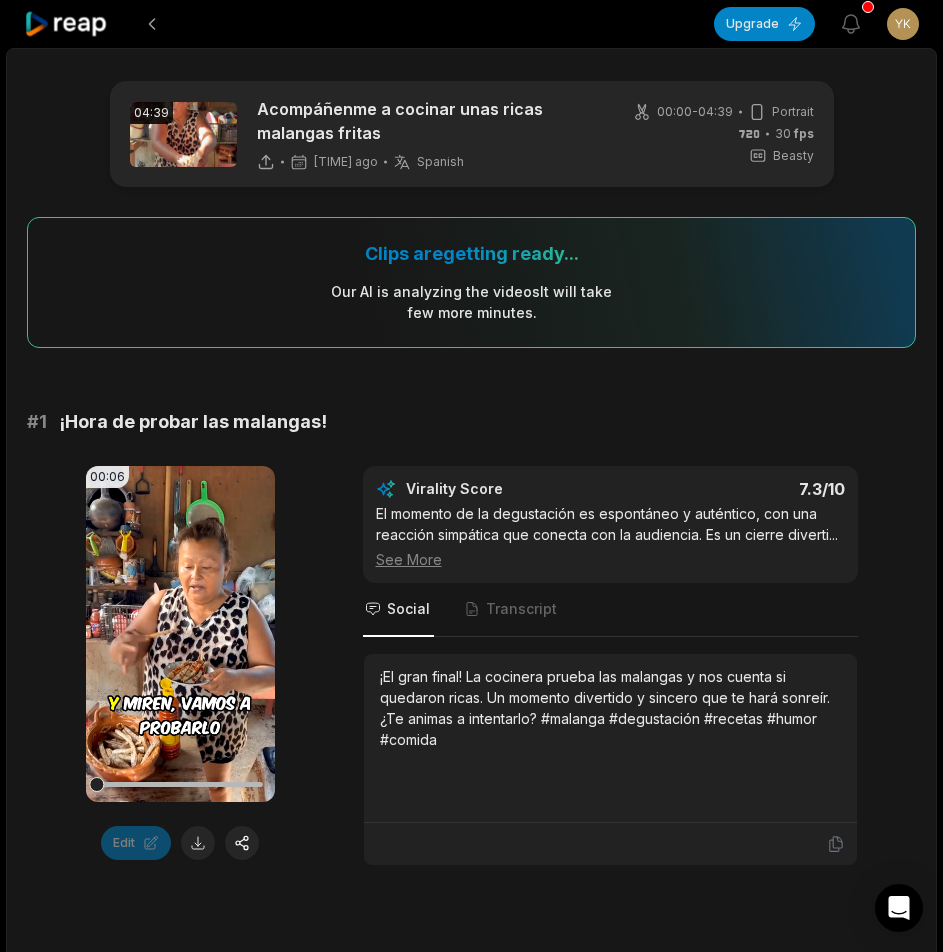 click 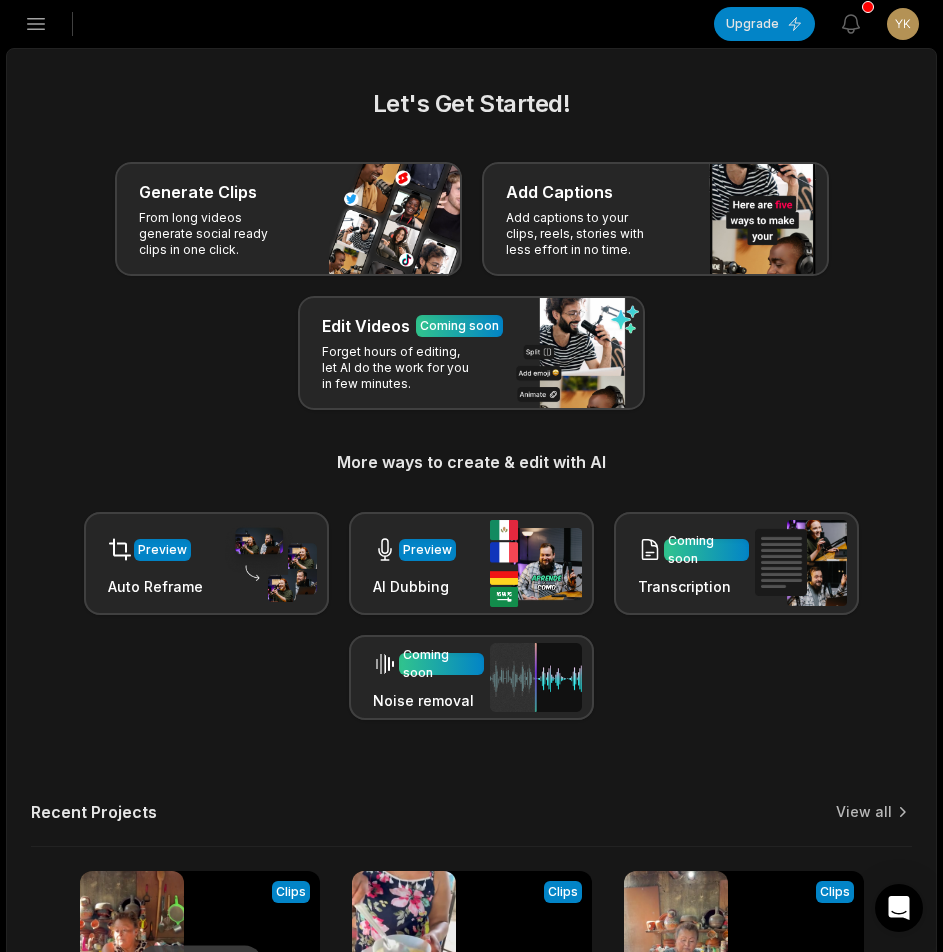 click 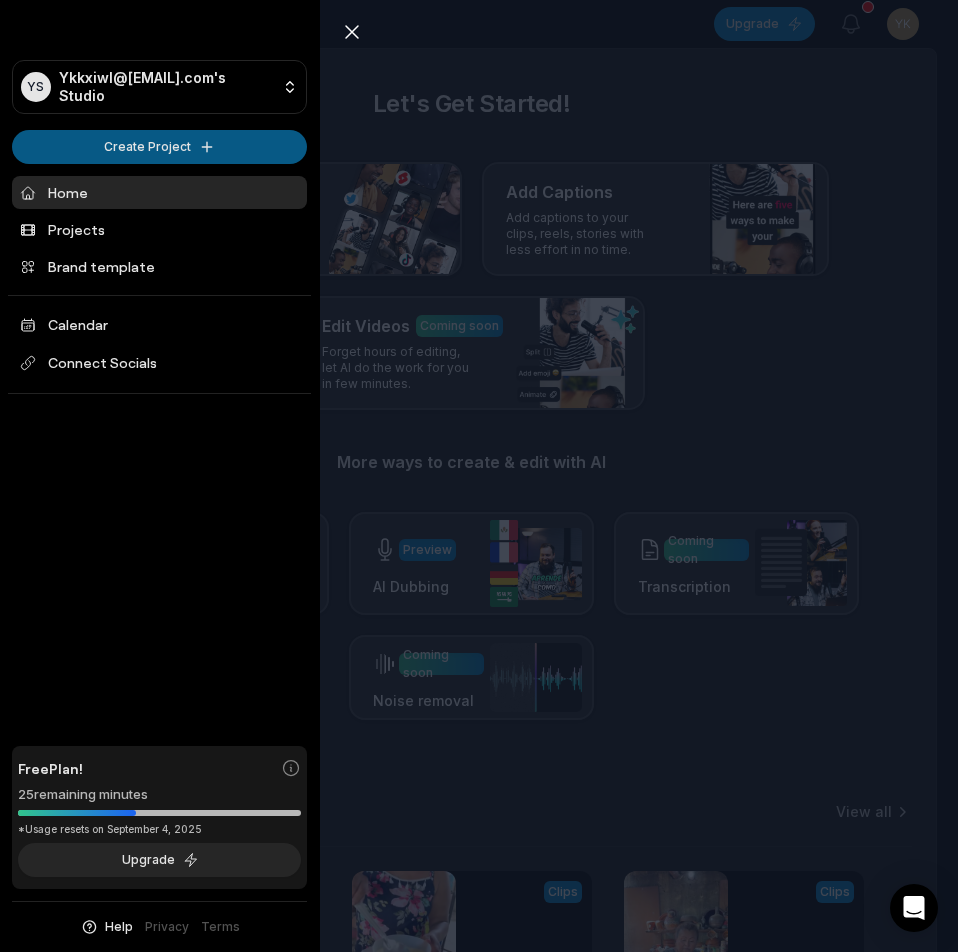 click on "YS Ykkxiwl@telegmail.com's Studio Create Project Home Projects Brand template Calendar Connect Socials Free  Plan! 25  remaining minutes *Usage resets on September 4, 2025 Upgrade Help Privacy Terms Open sidebar Upgrade View notifications Open user menu   Let's Get Started! Generate Clips From long videos generate social ready clips in one click. Add Captions Add captions to your clips, reels, stories with less effort in no time. Edit Videos Coming soon Forget hours of editing, let AI do the work for you in few minutes. More ways to create & edit with AI Preview Auto Reframe Preview AI Dubbing Coming soon Transcription Coming soon Noise removal Recent Projects View all Processing Clips 04:39 Acompáñenme a cocinar unas ricas malangas fritas Open options 9 minutes ago View Clips Clips 07:55 Desbaratamos el gallinero viejo para hacerle uno nuevo a los pavos de mi mamá Open options 29 minutes ago View Clips Clips 10:18 Es el cumple de mi nieta y le preparamos un pollo en cacahuatado Open options 3 hours ago" at bounding box center (479, 476) 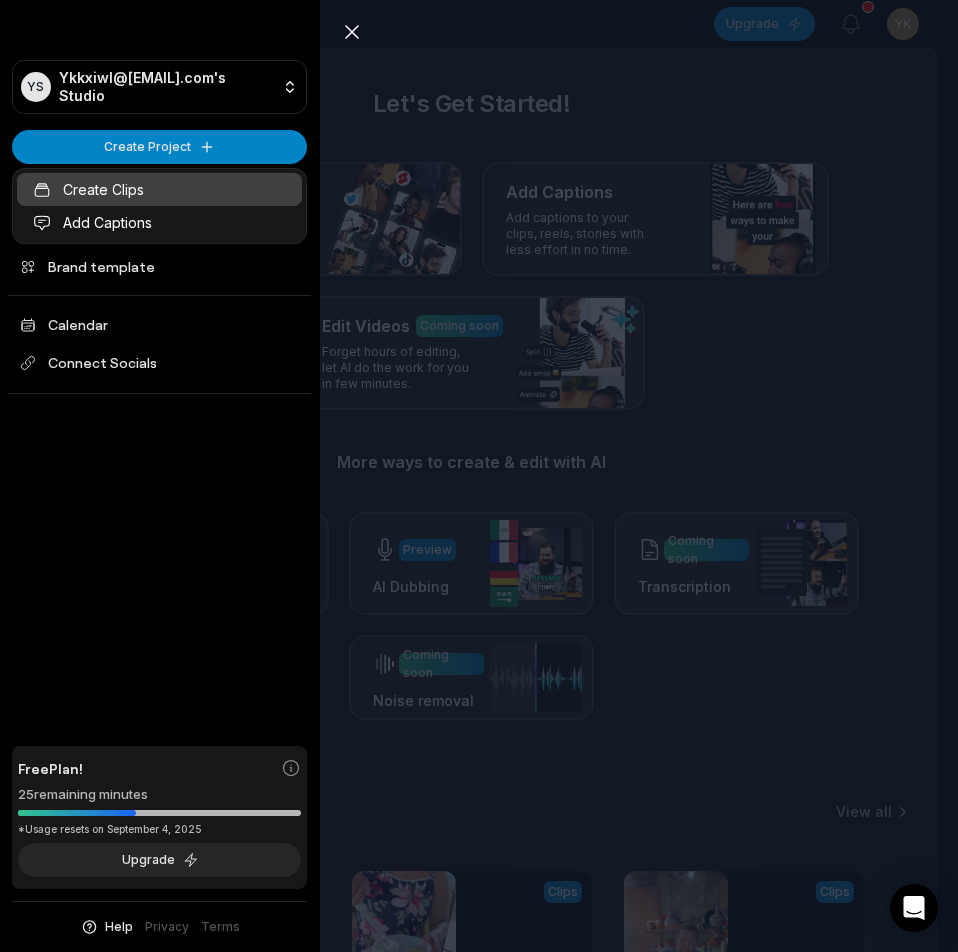 click 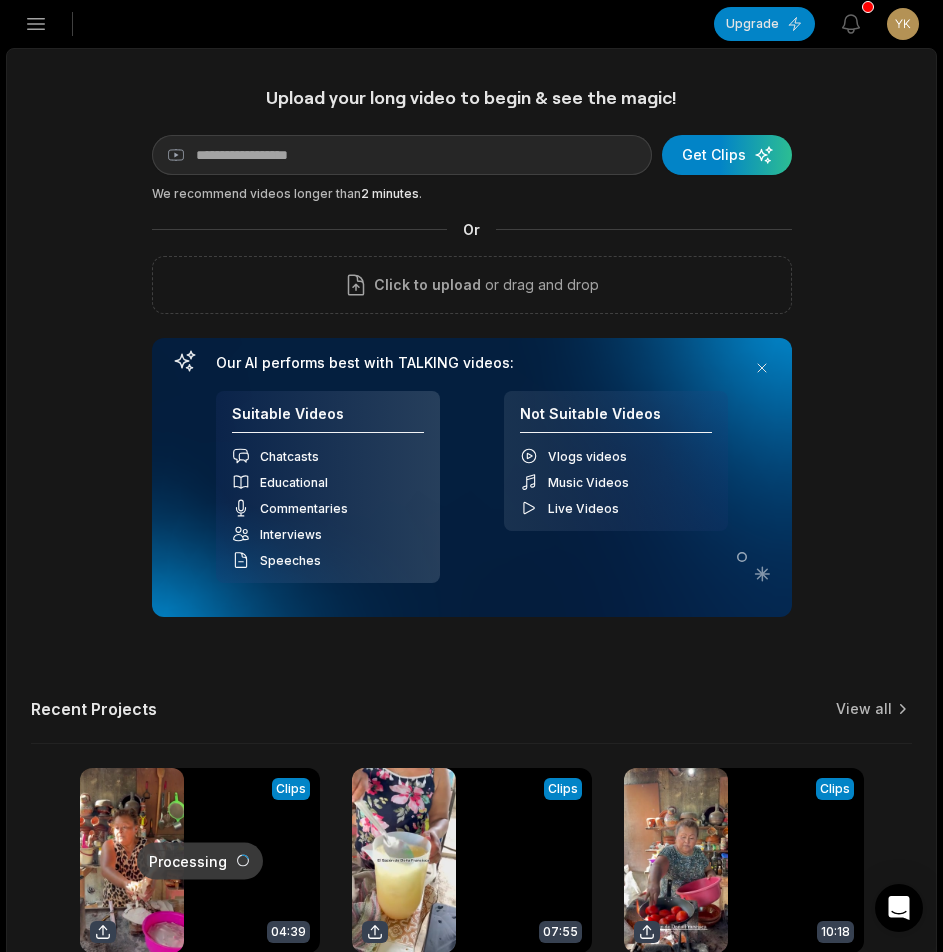 scroll, scrollTop: 0, scrollLeft: 0, axis: both 